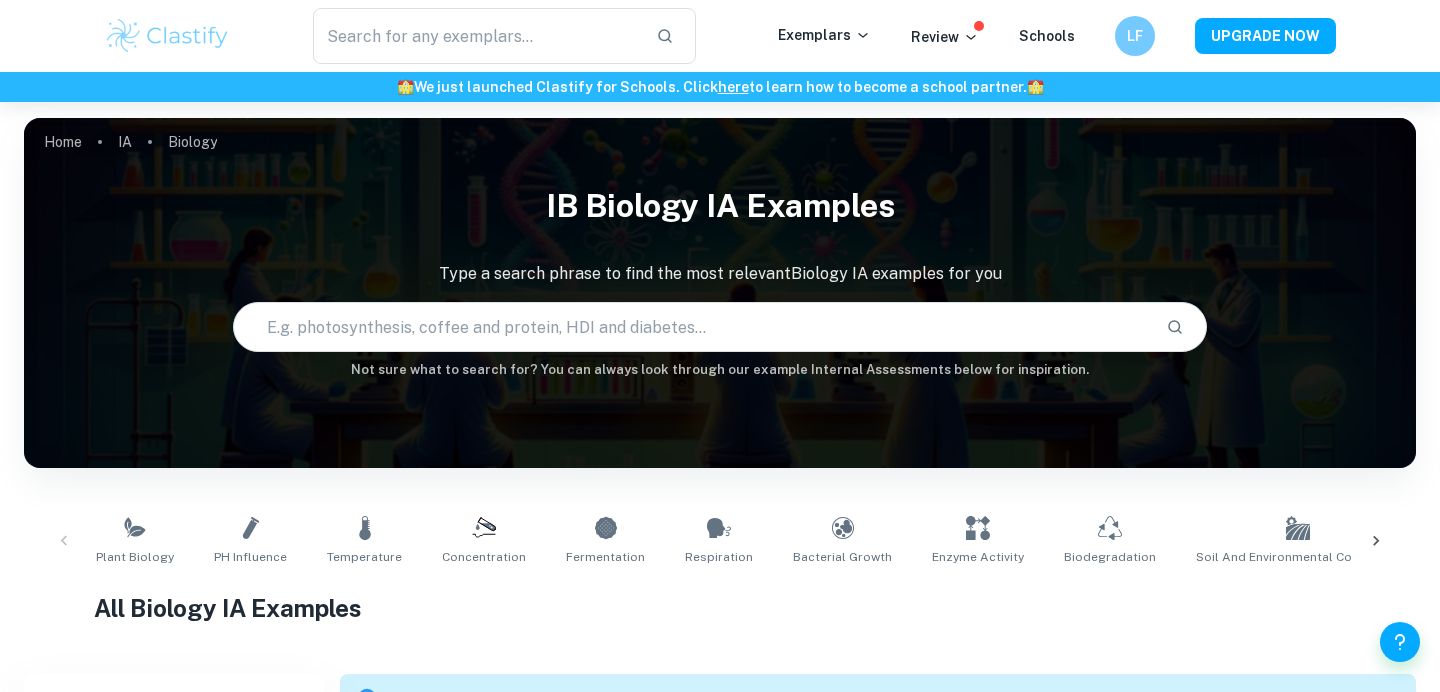 scroll, scrollTop: 417, scrollLeft: 0, axis: vertical 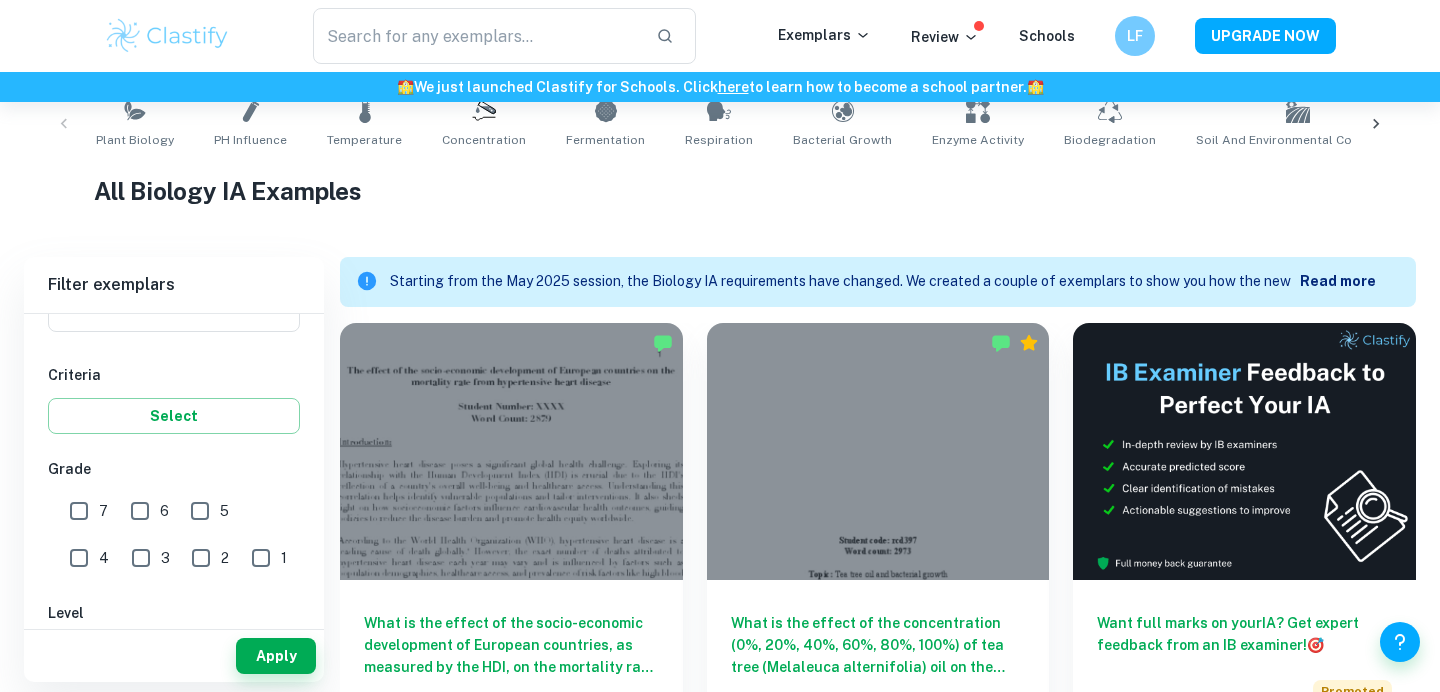 click on "7" at bounding box center (79, 511) 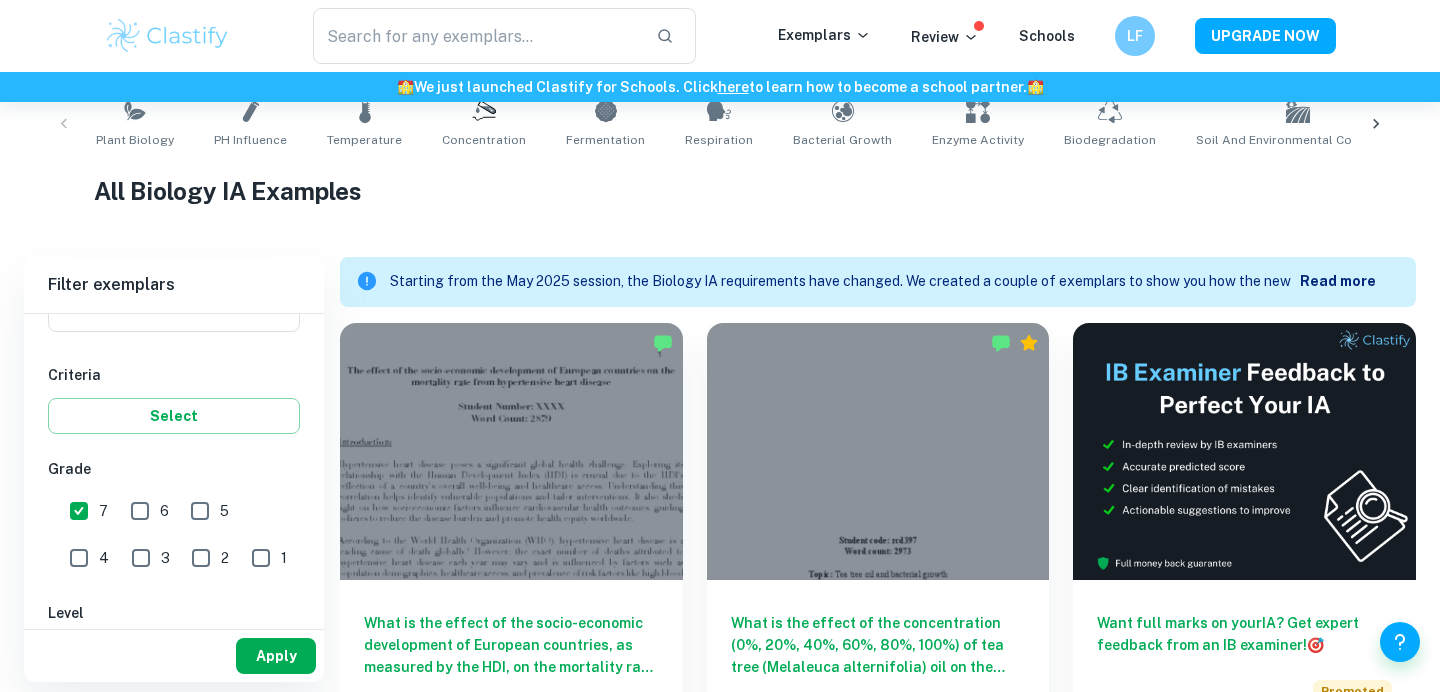 click on "Apply" at bounding box center (276, 656) 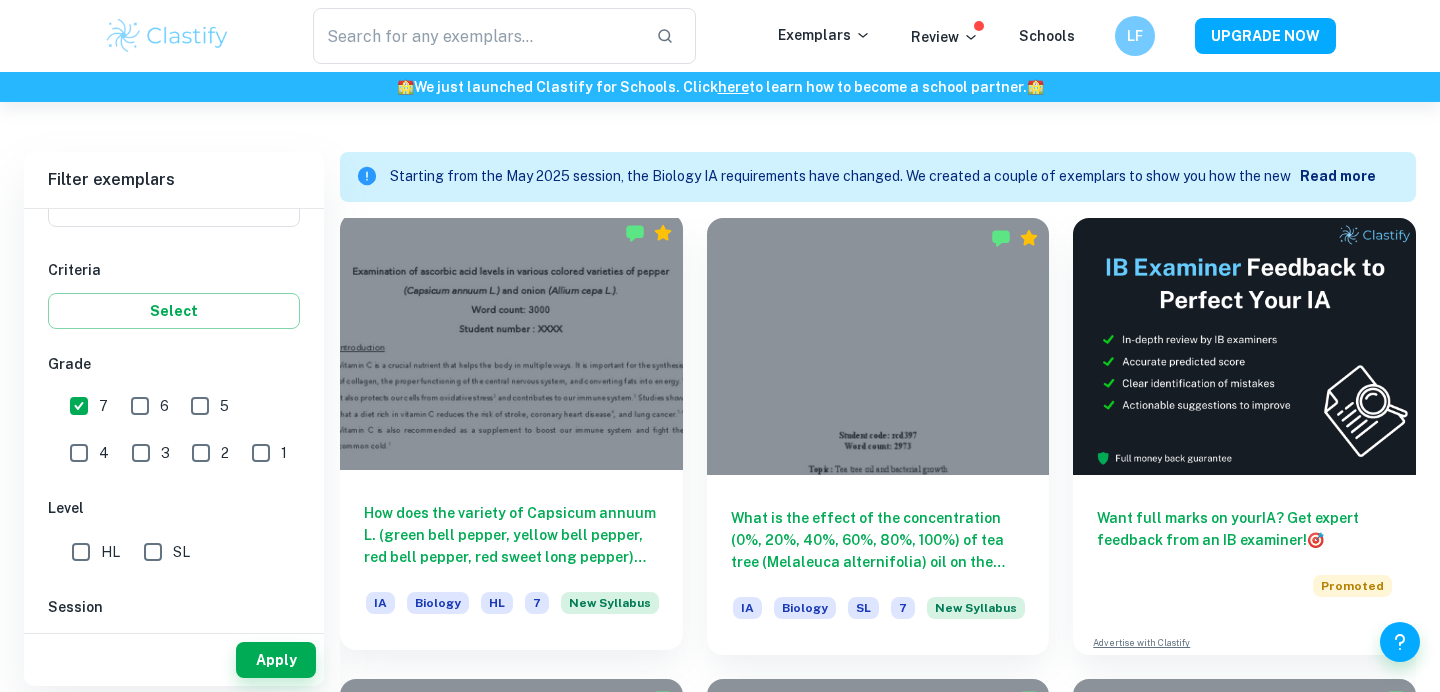 scroll, scrollTop: 534, scrollLeft: 0, axis: vertical 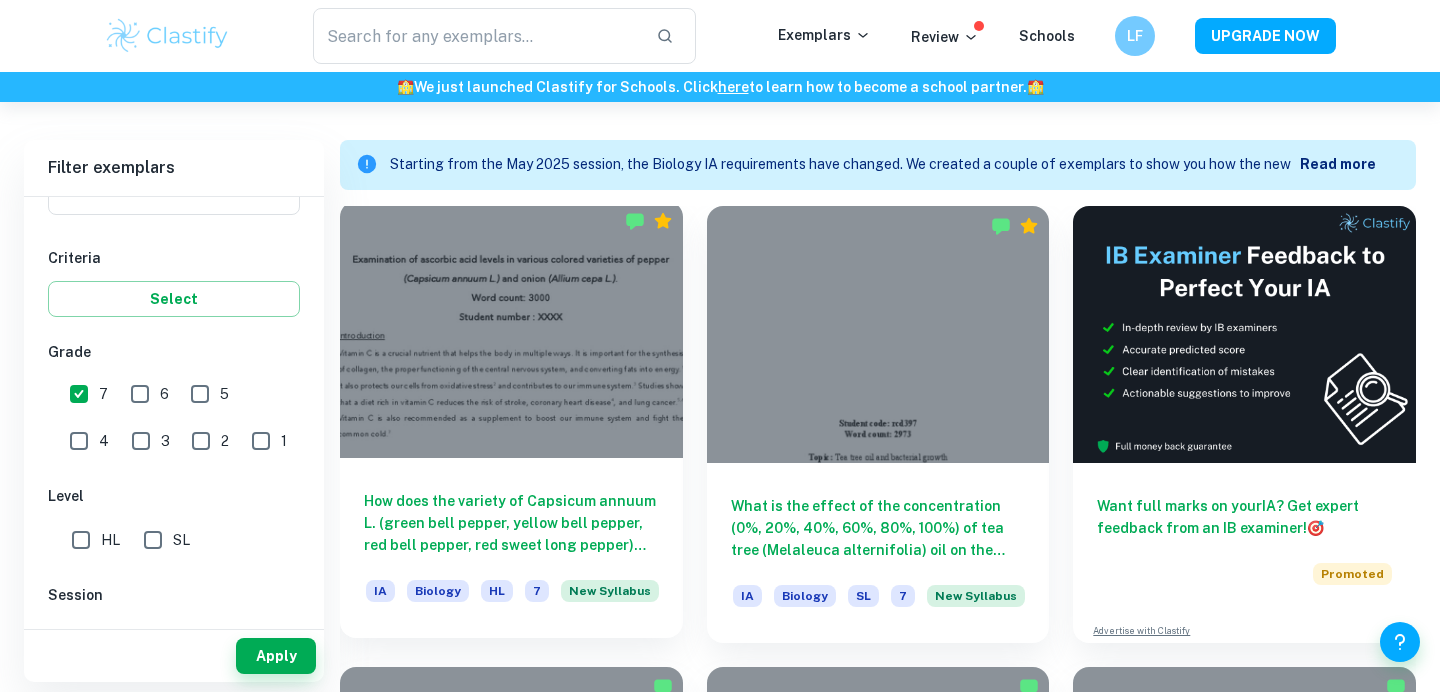 click on "How does the variety of Capsicum annuum L. (green bell pepper, yellow bell pepper, red bell pepper, red sweet long pepper) and Allium cepa L. (yellow onion, red onion, white onion) influence their vitamin C content in mg/100g, as measured by vegetable juice volume needed to titrate 2 ml of 0.1% DCPIP solution?" at bounding box center (511, 523) 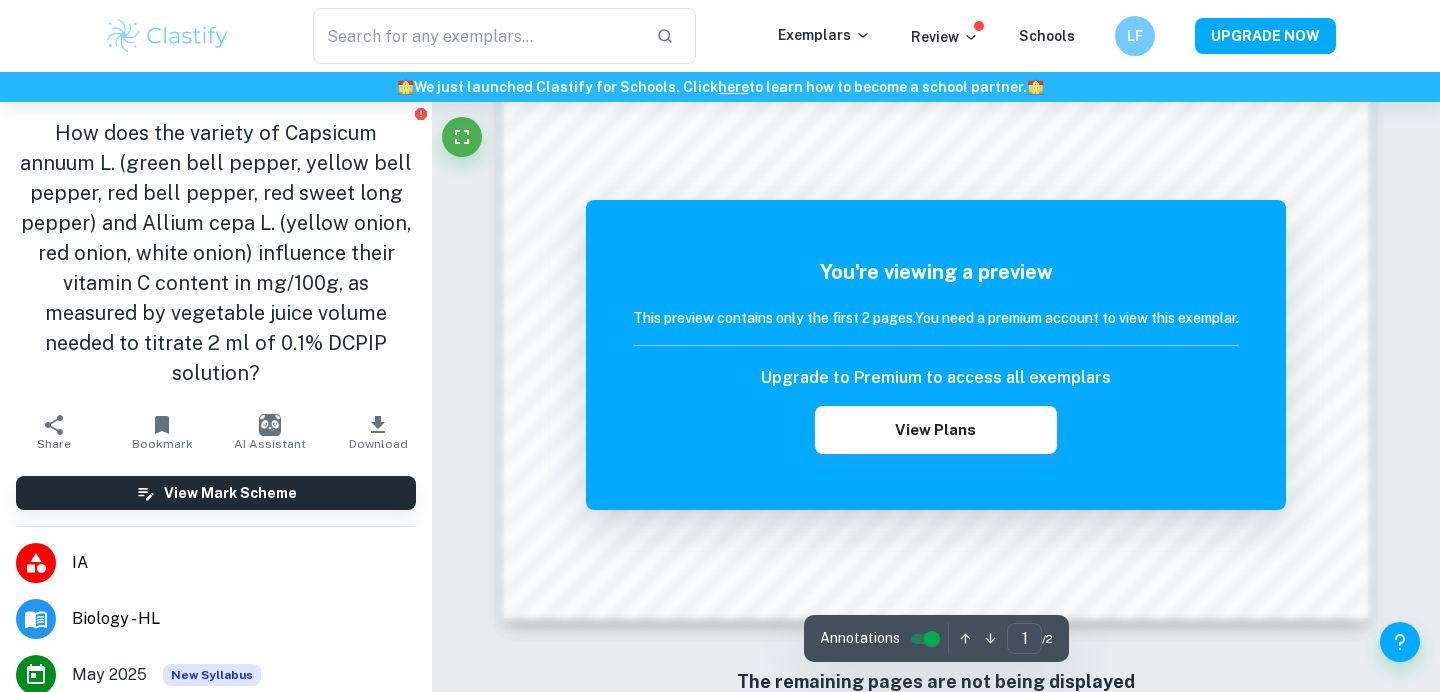 scroll, scrollTop: 2022, scrollLeft: 0, axis: vertical 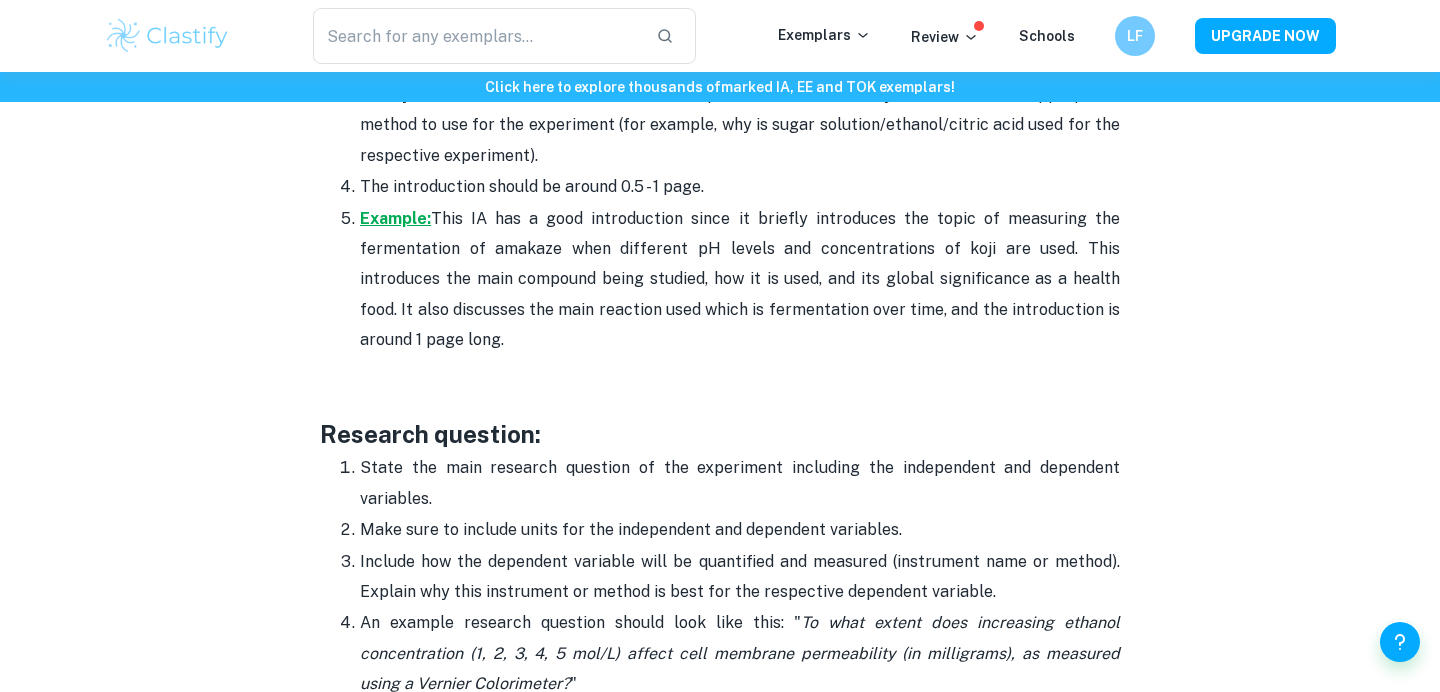 click on "Example:" at bounding box center (395, 218) 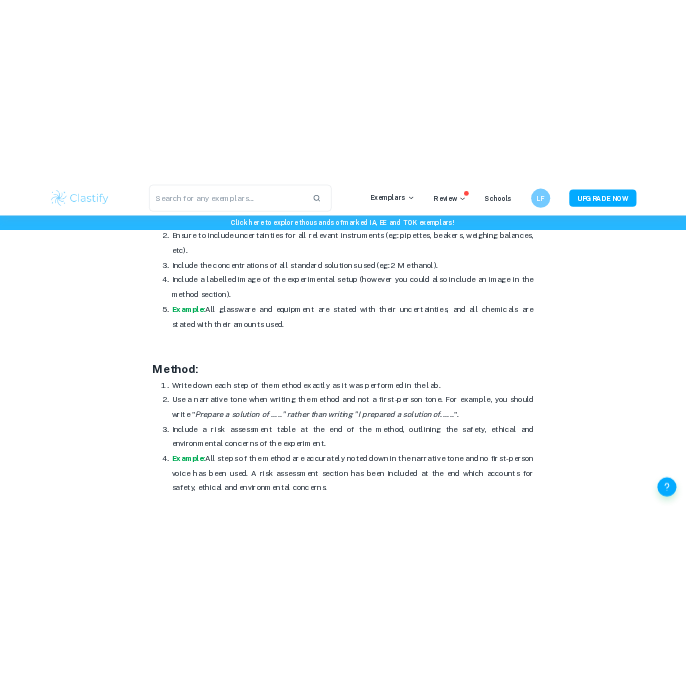 scroll, scrollTop: 4046, scrollLeft: 0, axis: vertical 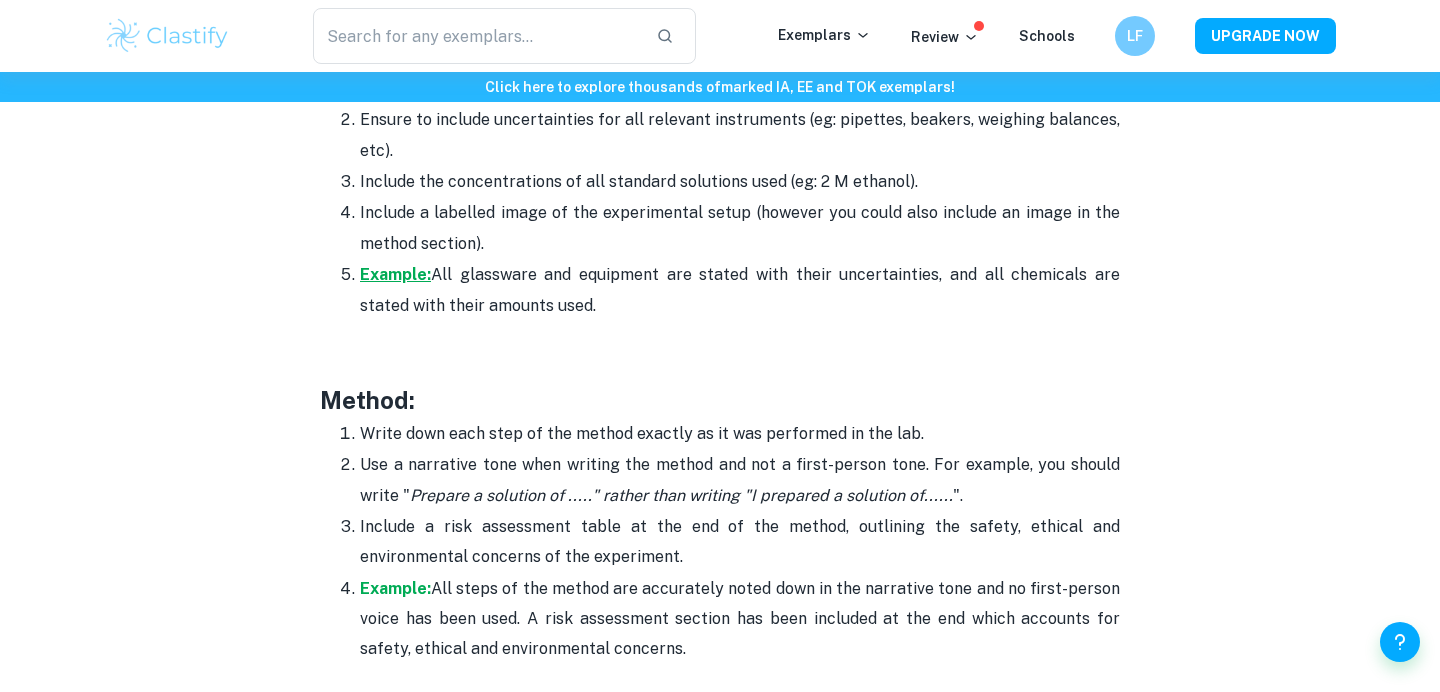 click on "Example:" at bounding box center [395, 274] 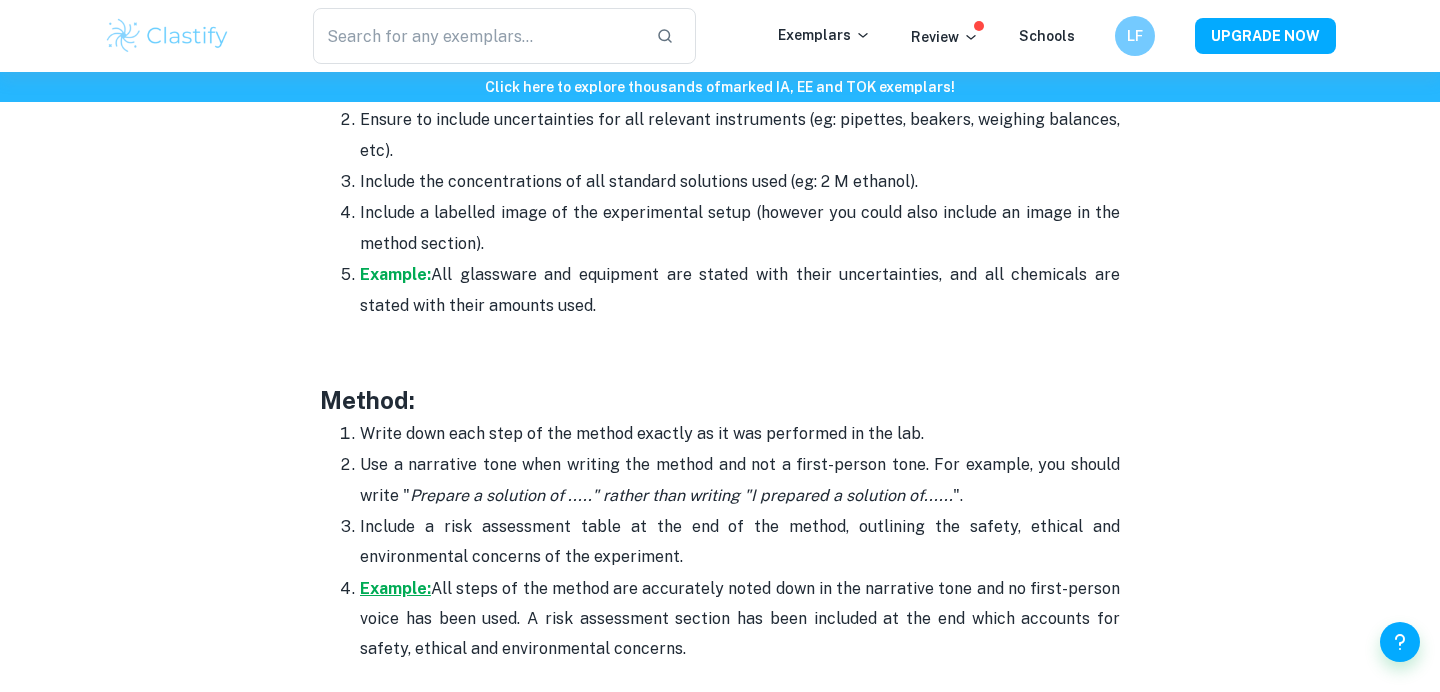 click on "Example:" at bounding box center (395, 588) 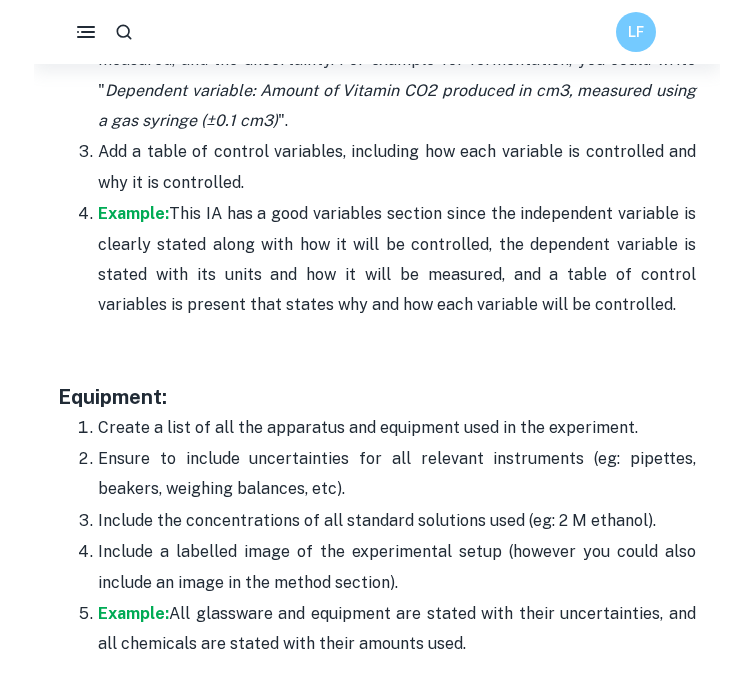 scroll, scrollTop: 3958, scrollLeft: 0, axis: vertical 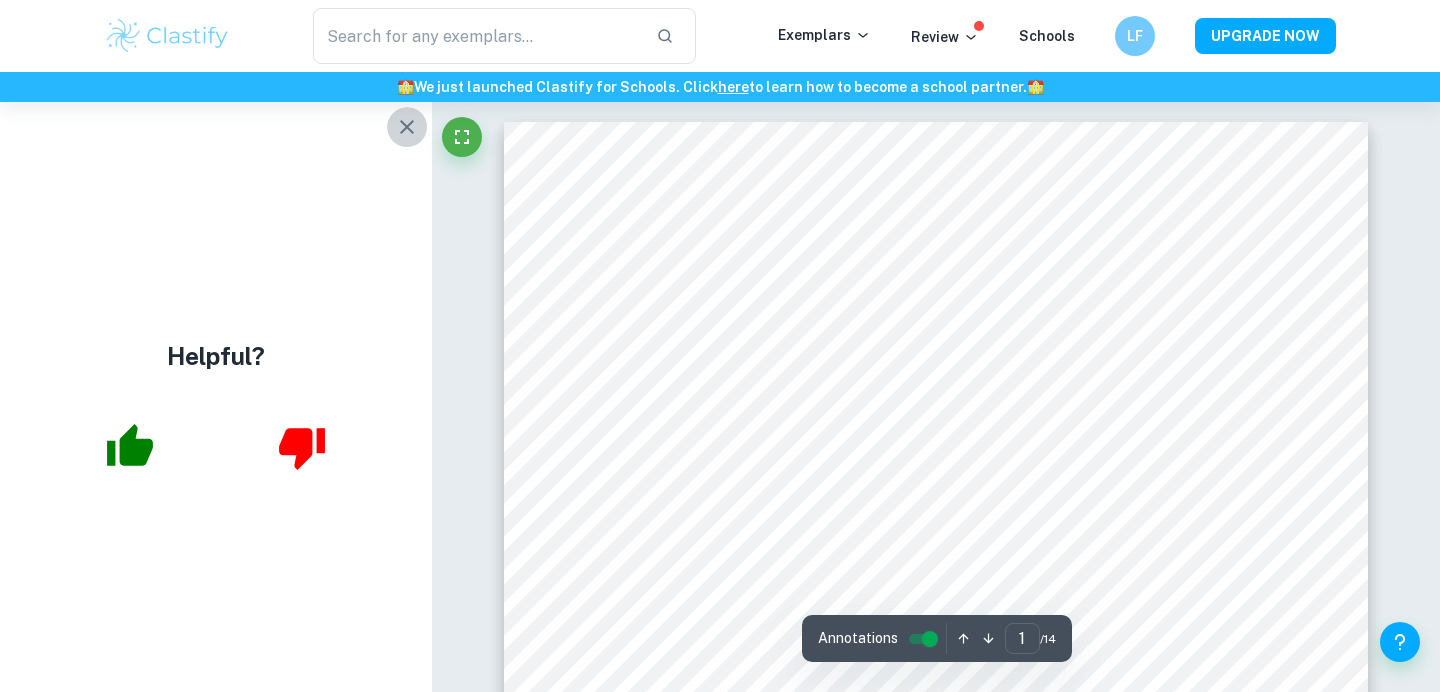 click 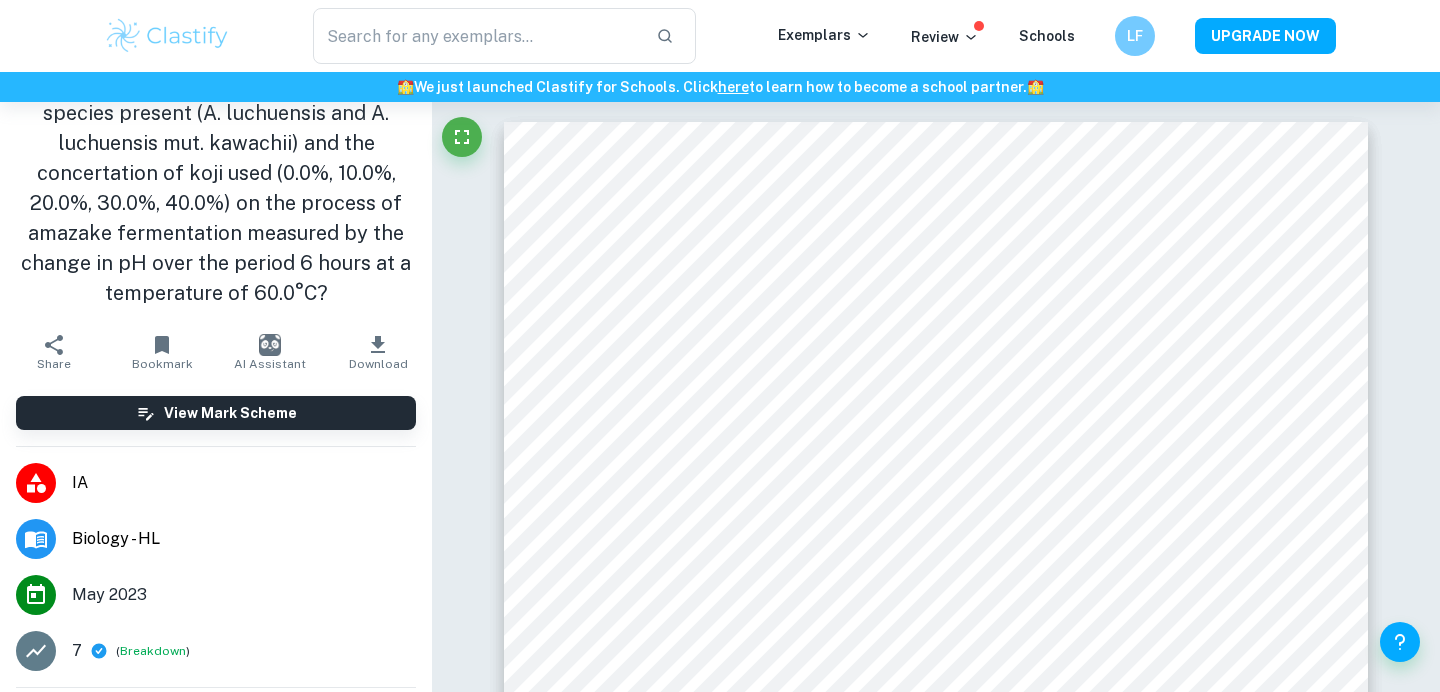 scroll, scrollTop: 0, scrollLeft: 0, axis: both 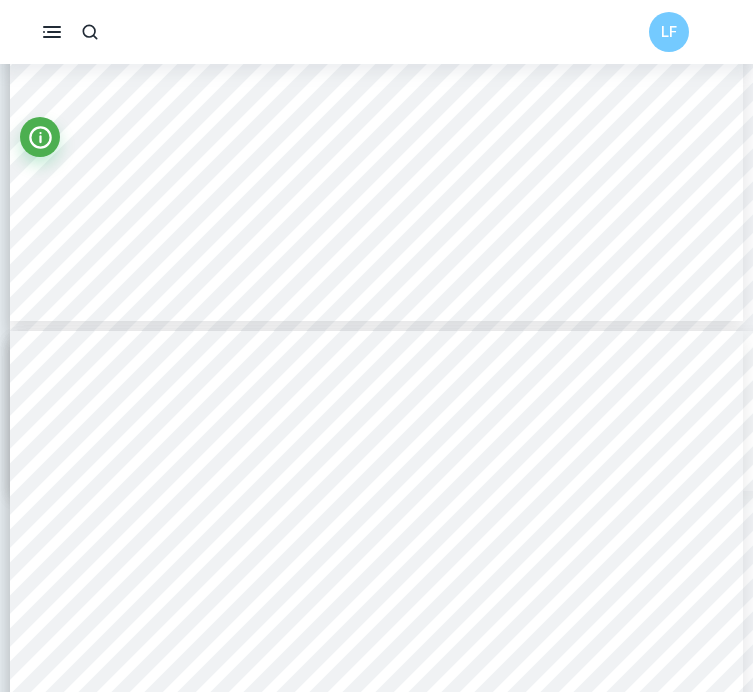 type on "7" 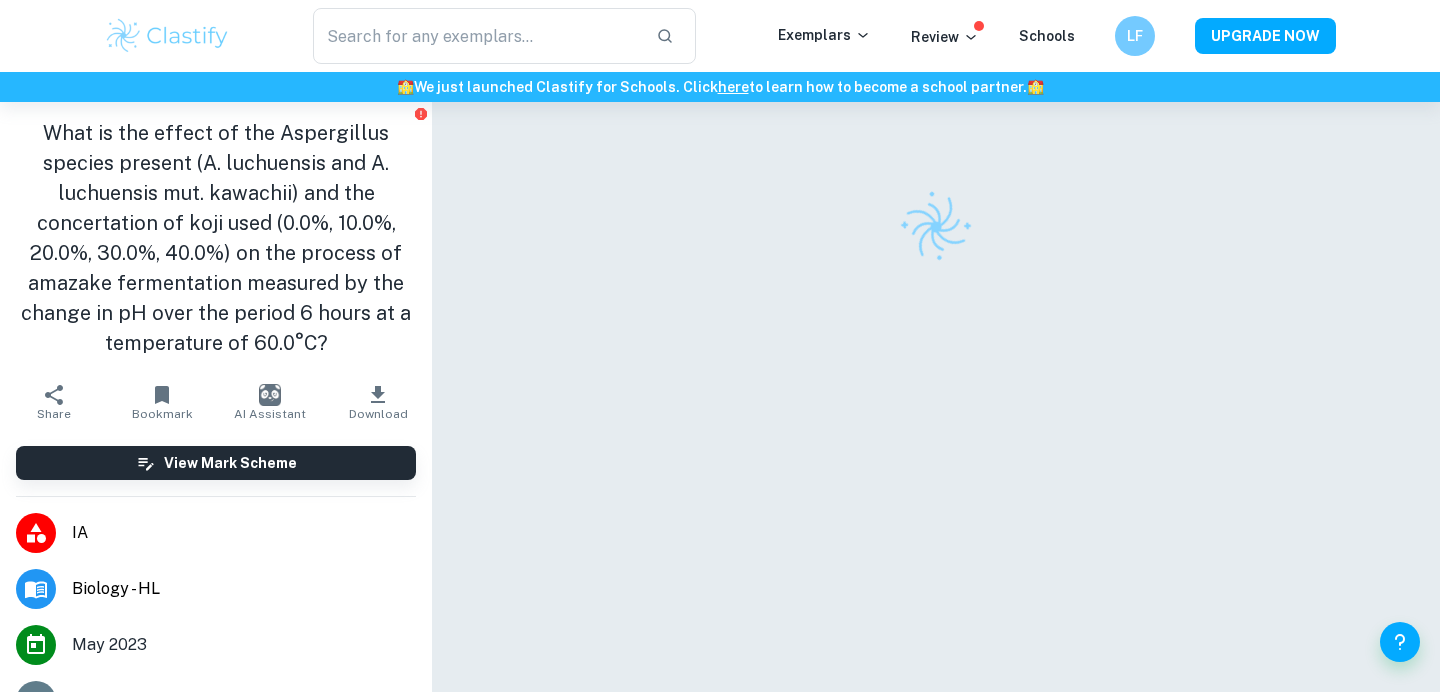 scroll, scrollTop: 0, scrollLeft: 0, axis: both 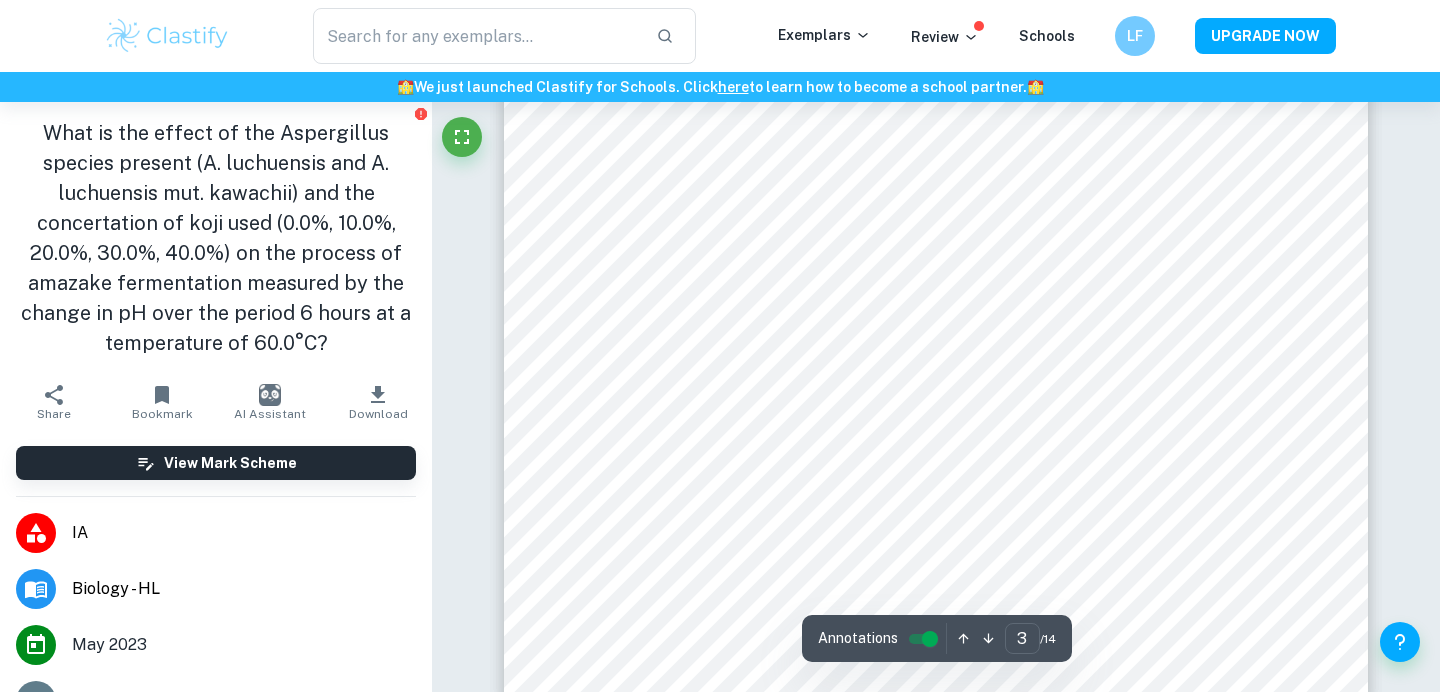 type on "4" 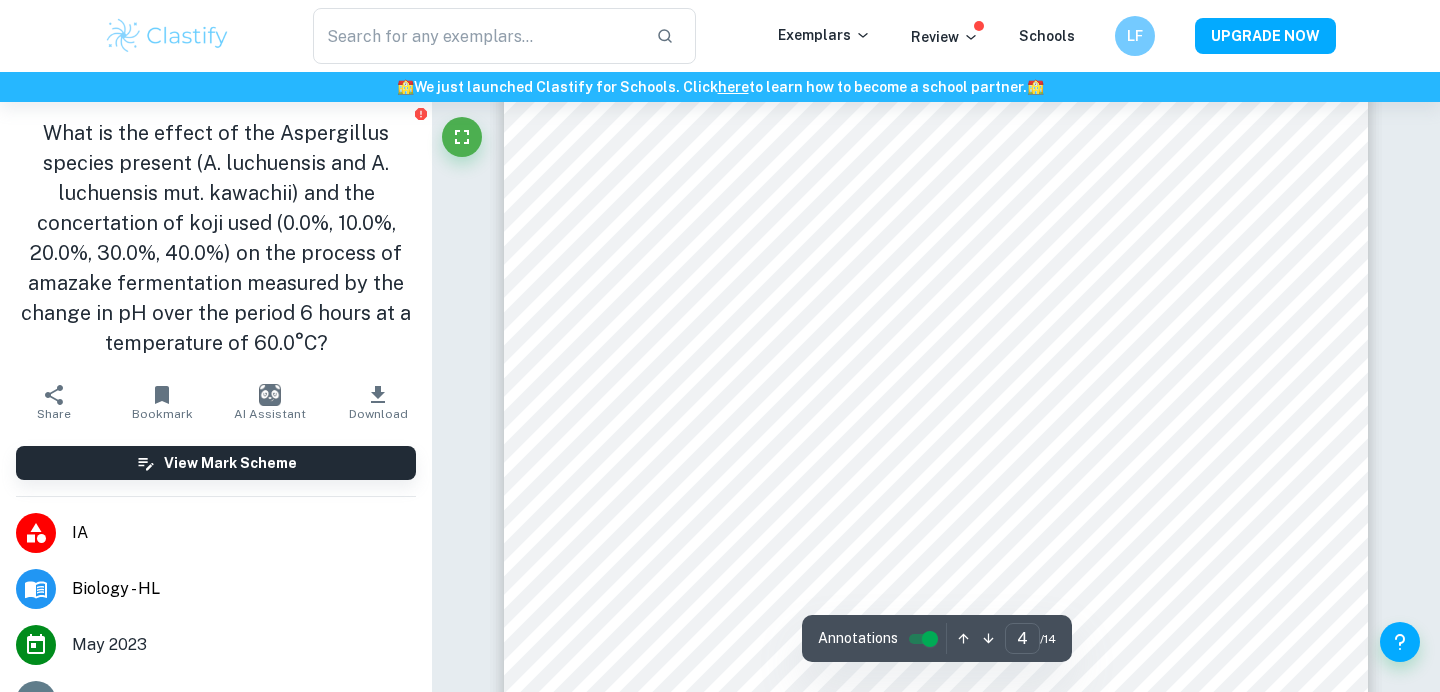 scroll, scrollTop: 3905, scrollLeft: 0, axis: vertical 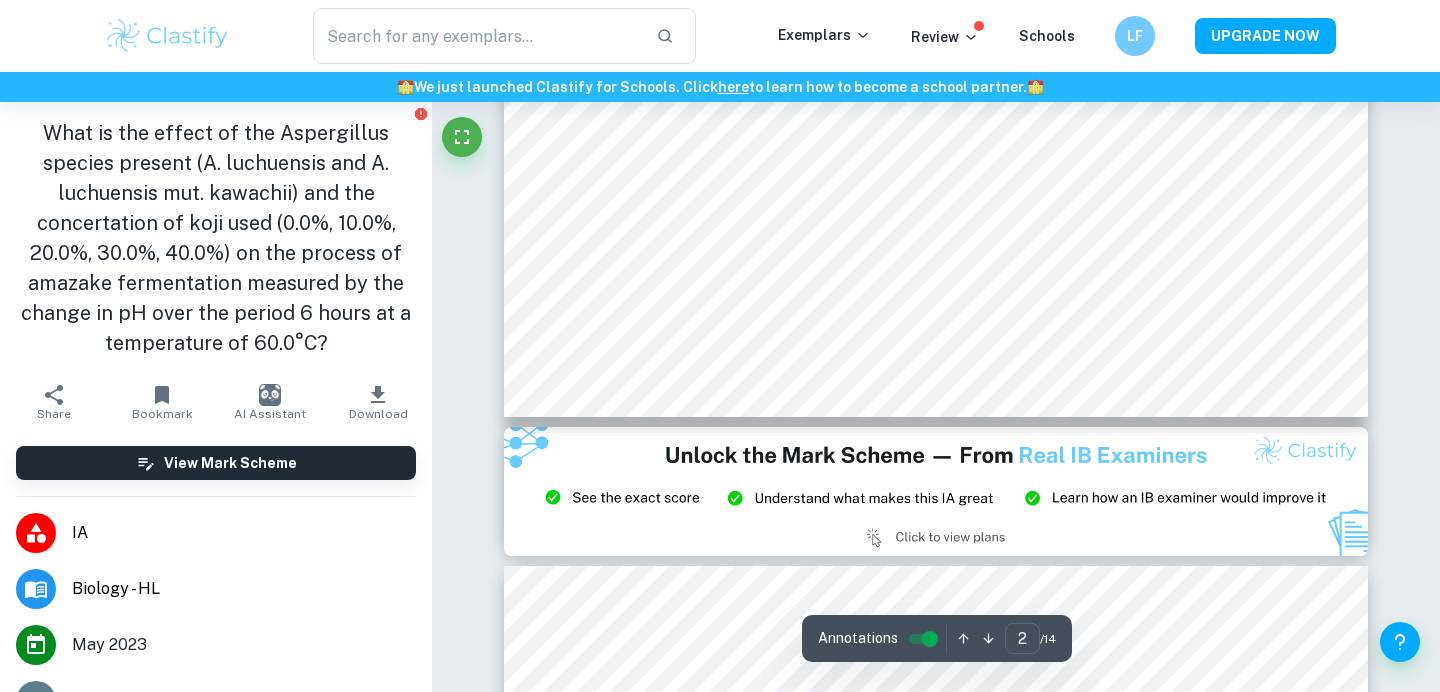 type on "3" 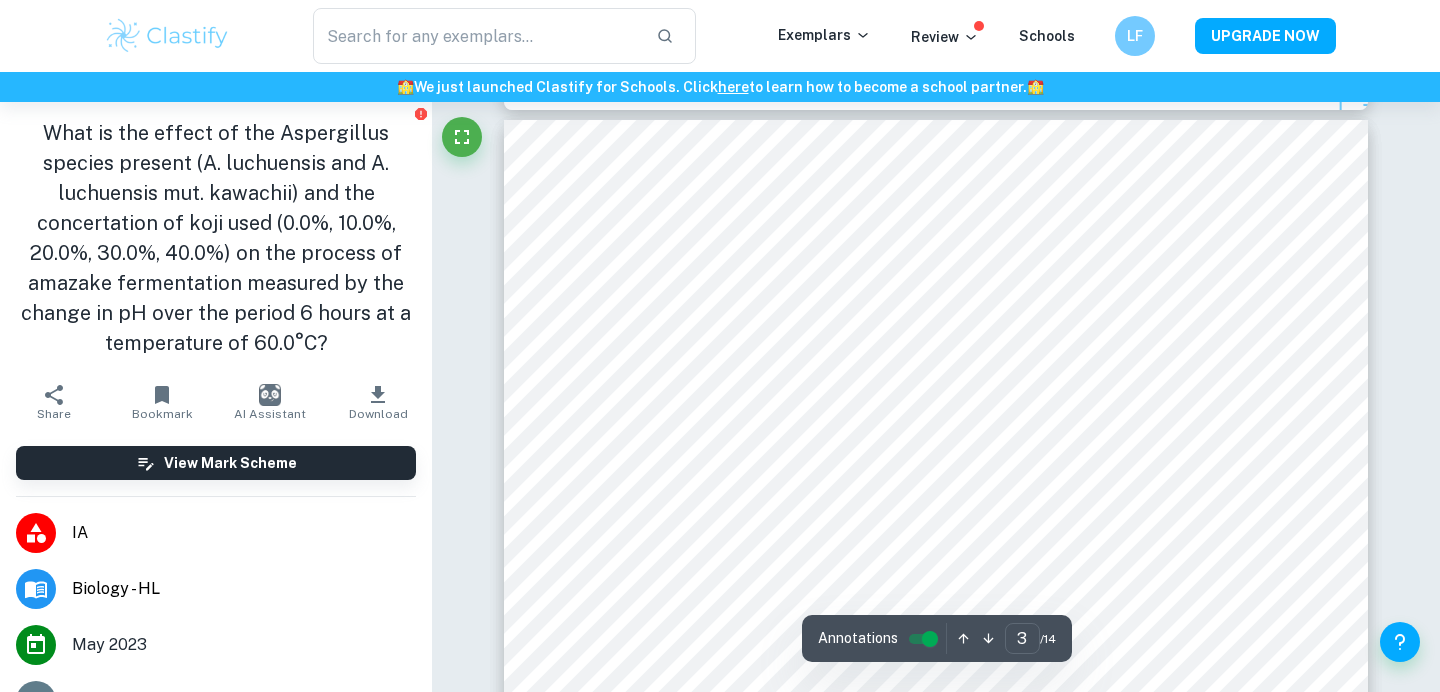 scroll, scrollTop: 2605, scrollLeft: 0, axis: vertical 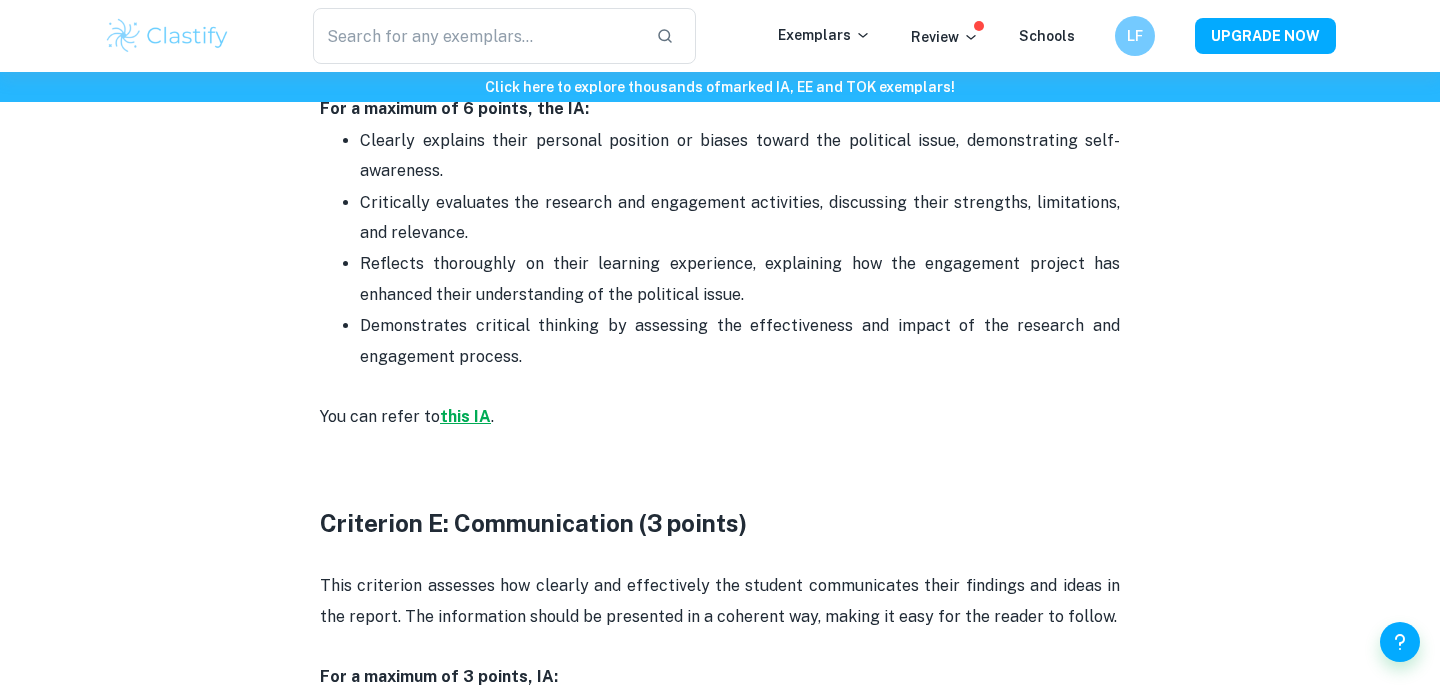 click on "this IA" at bounding box center (465, 416) 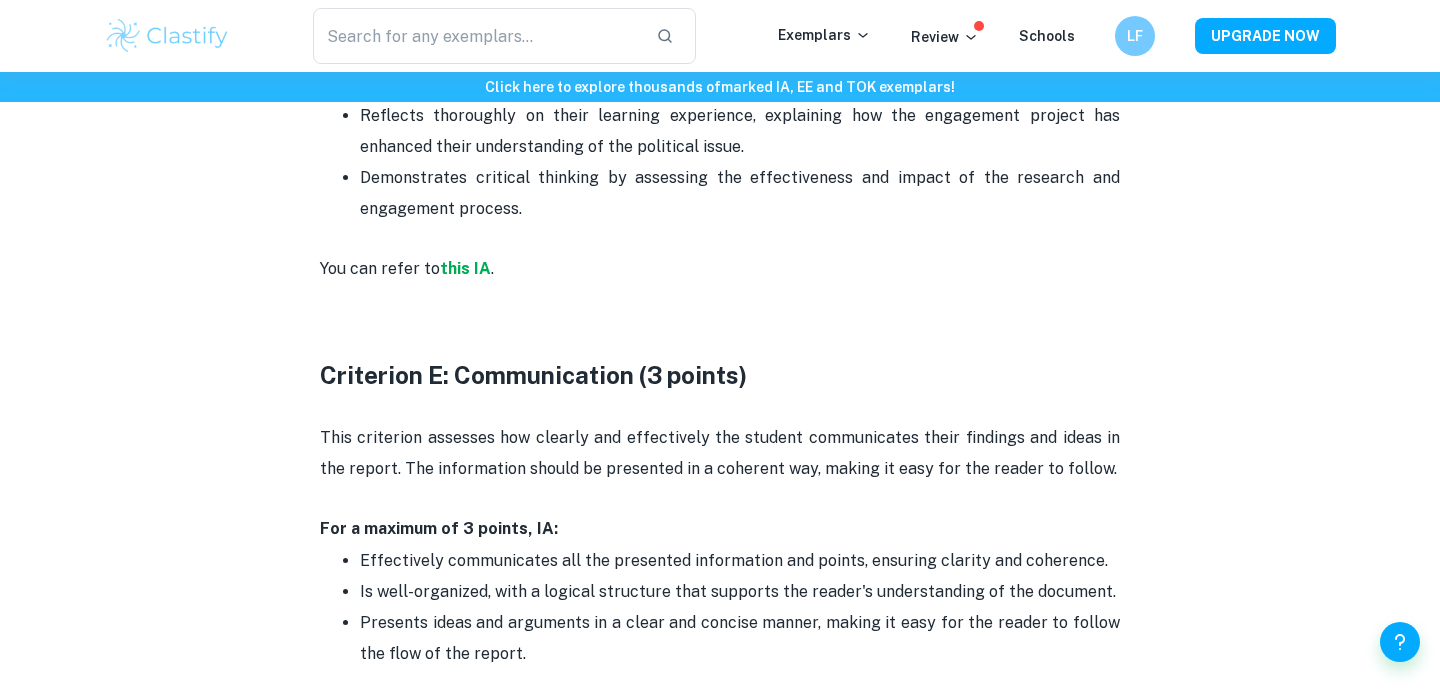 scroll, scrollTop: 3623, scrollLeft: 0, axis: vertical 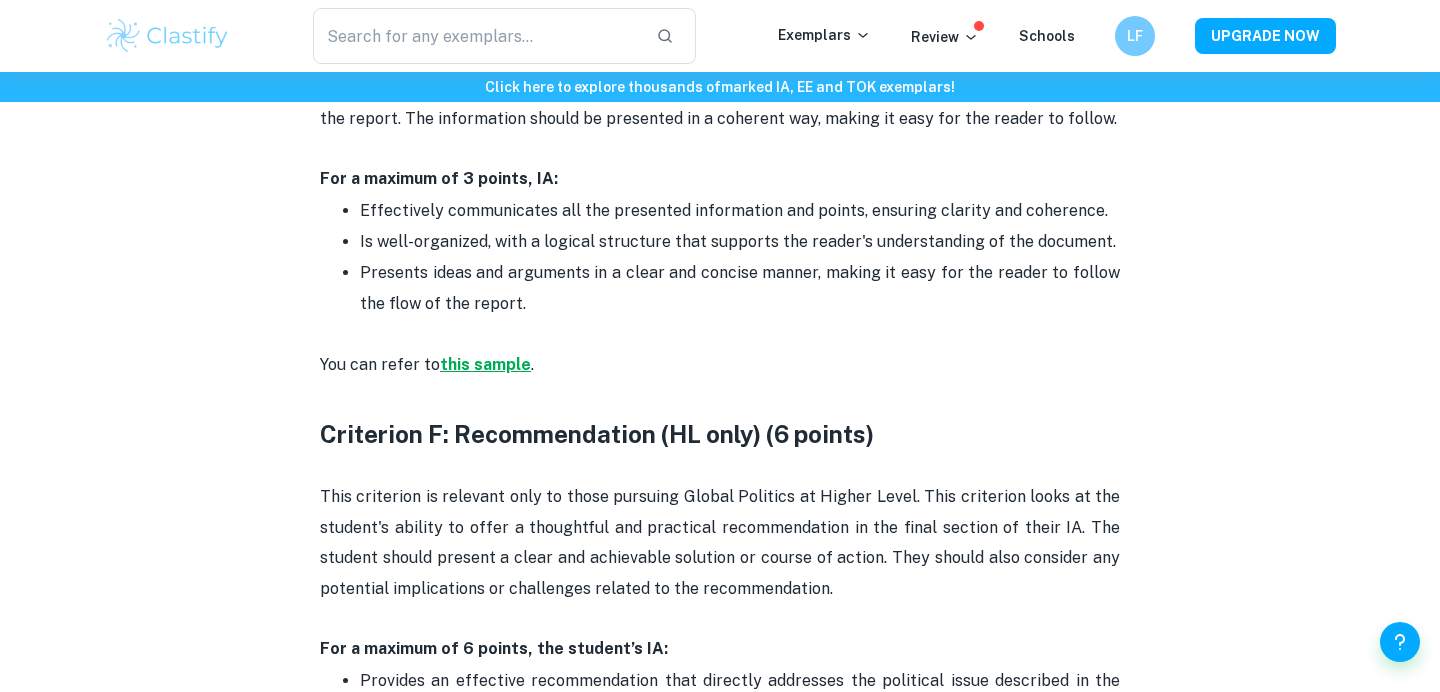 click on "this sample" at bounding box center [485, 364] 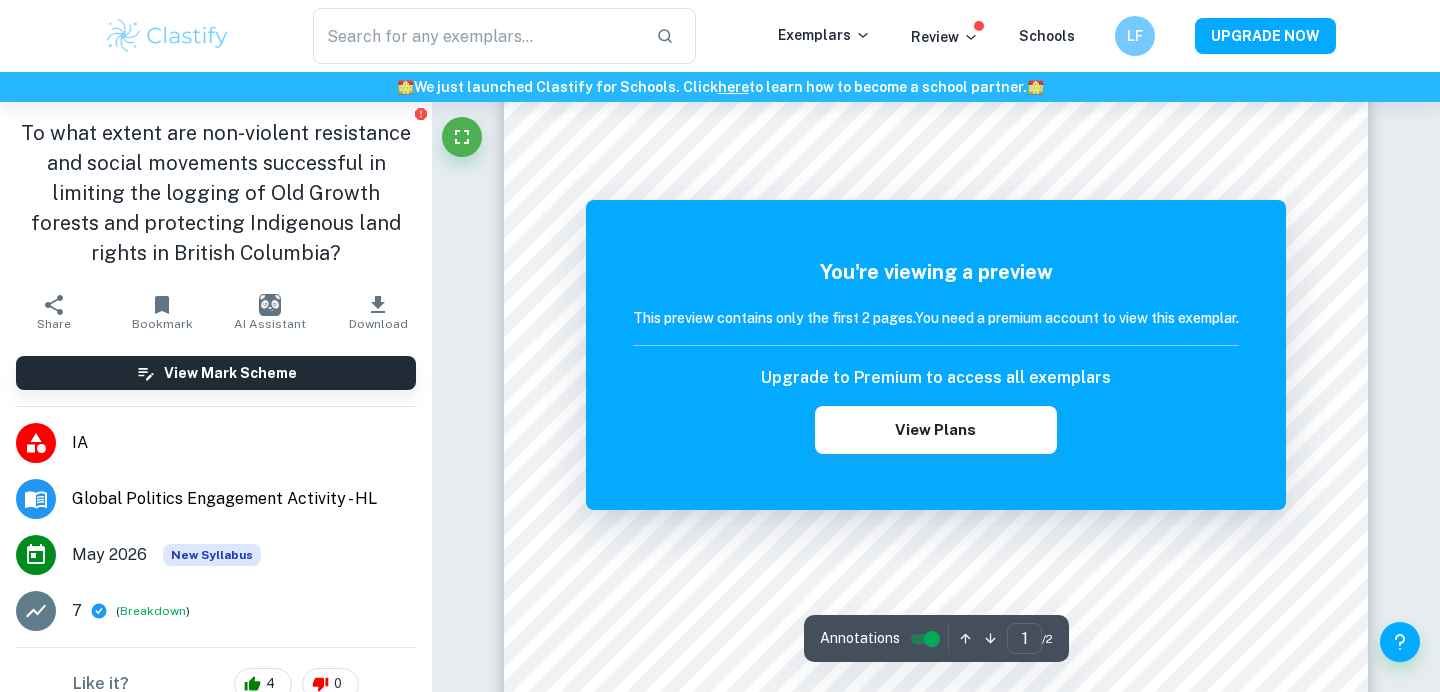 scroll, scrollTop: 403, scrollLeft: 0, axis: vertical 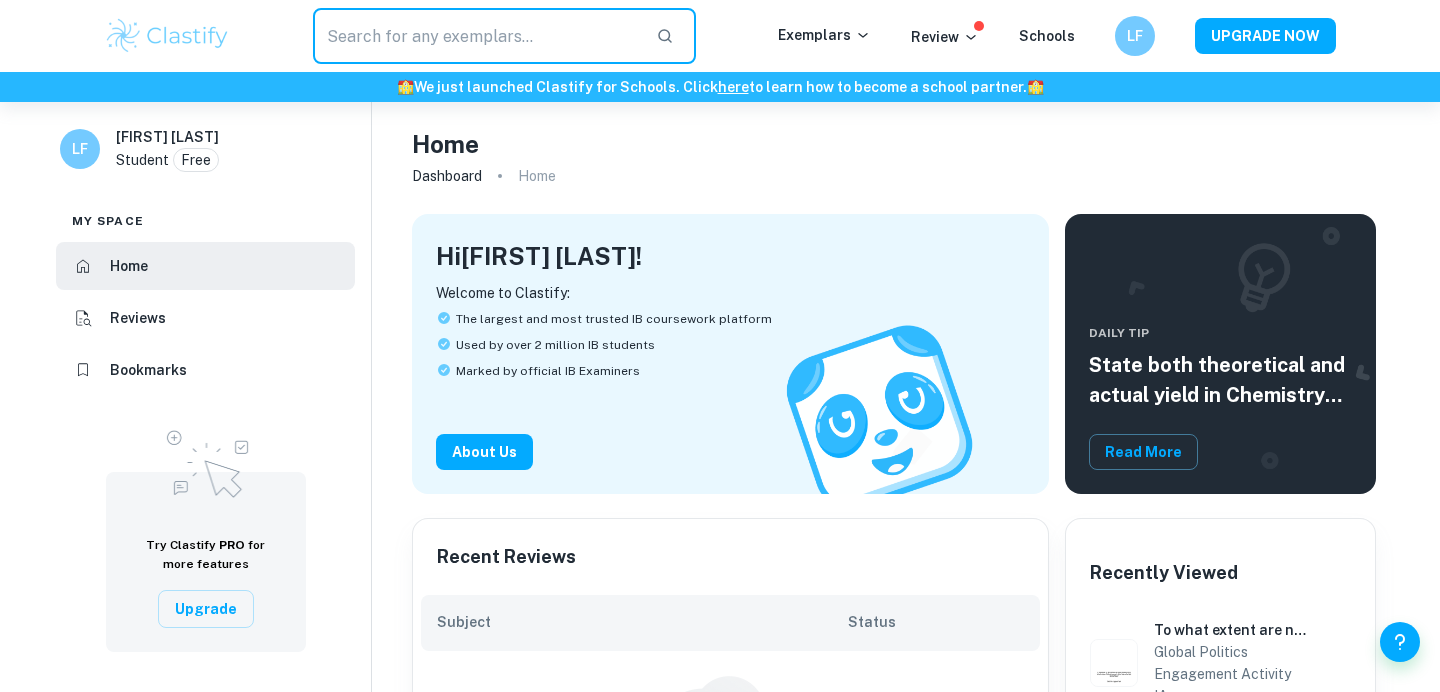 click at bounding box center [476, 36] 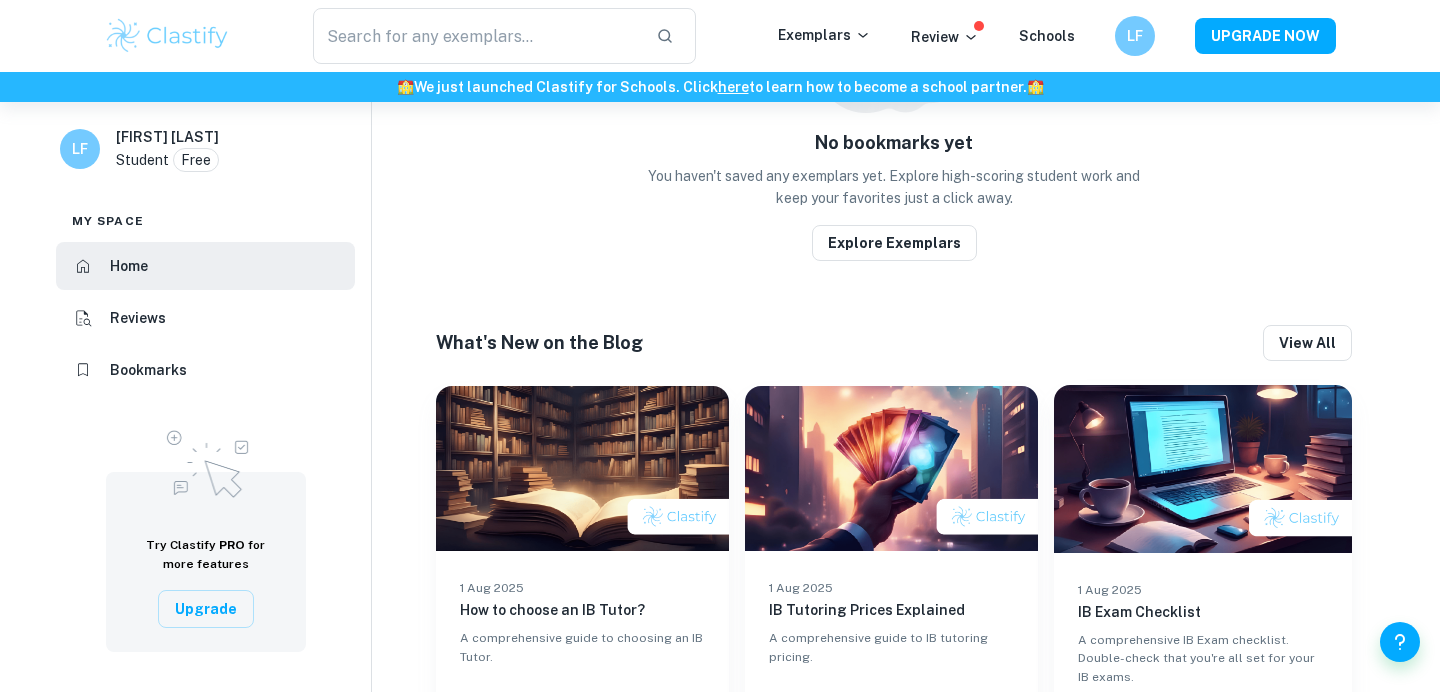 scroll, scrollTop: 0, scrollLeft: 0, axis: both 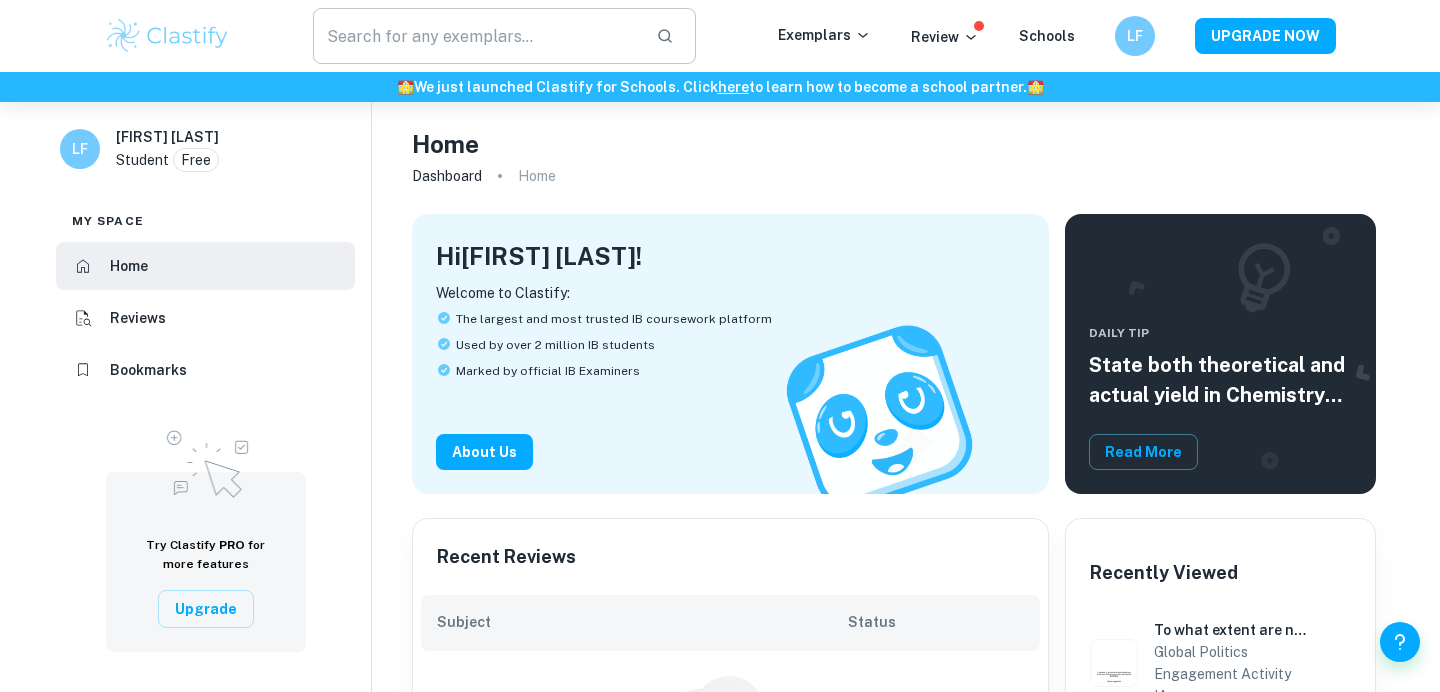 click at bounding box center [476, 36] 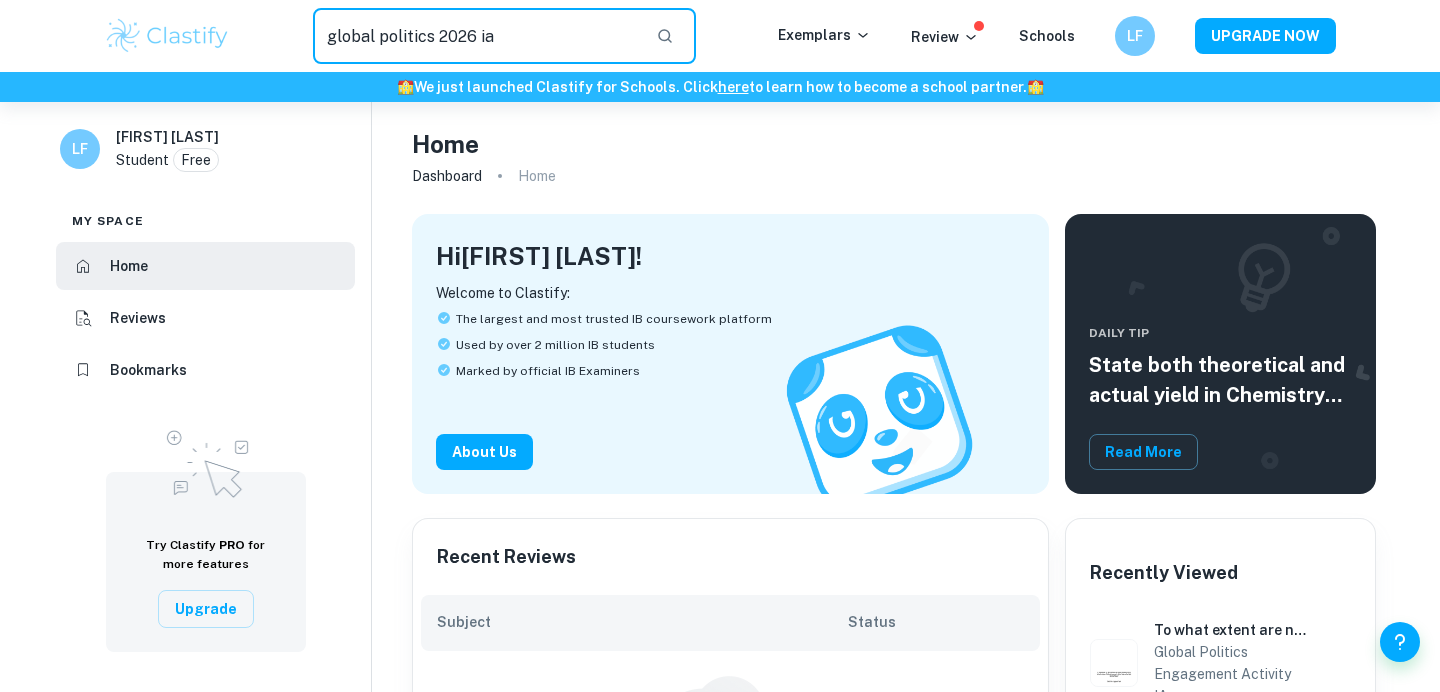 type on "global politics 2026 ia" 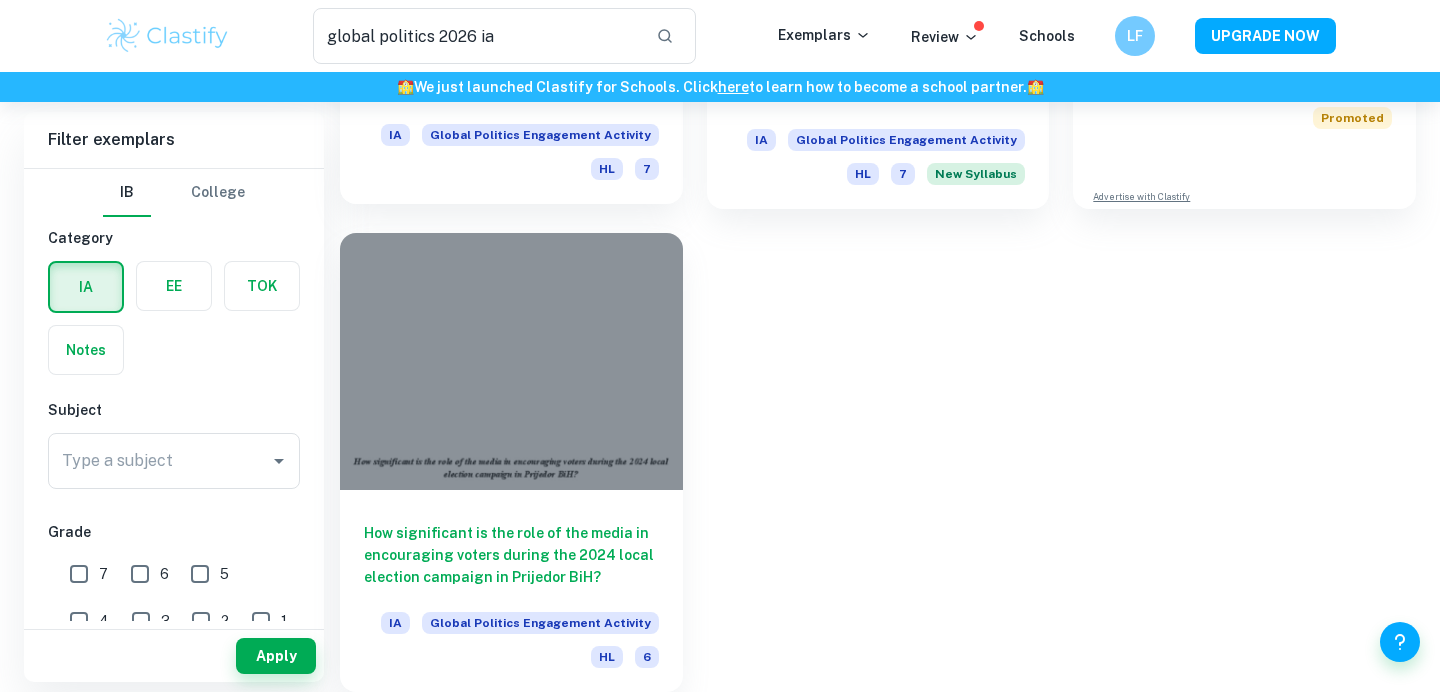 scroll, scrollTop: 463, scrollLeft: 0, axis: vertical 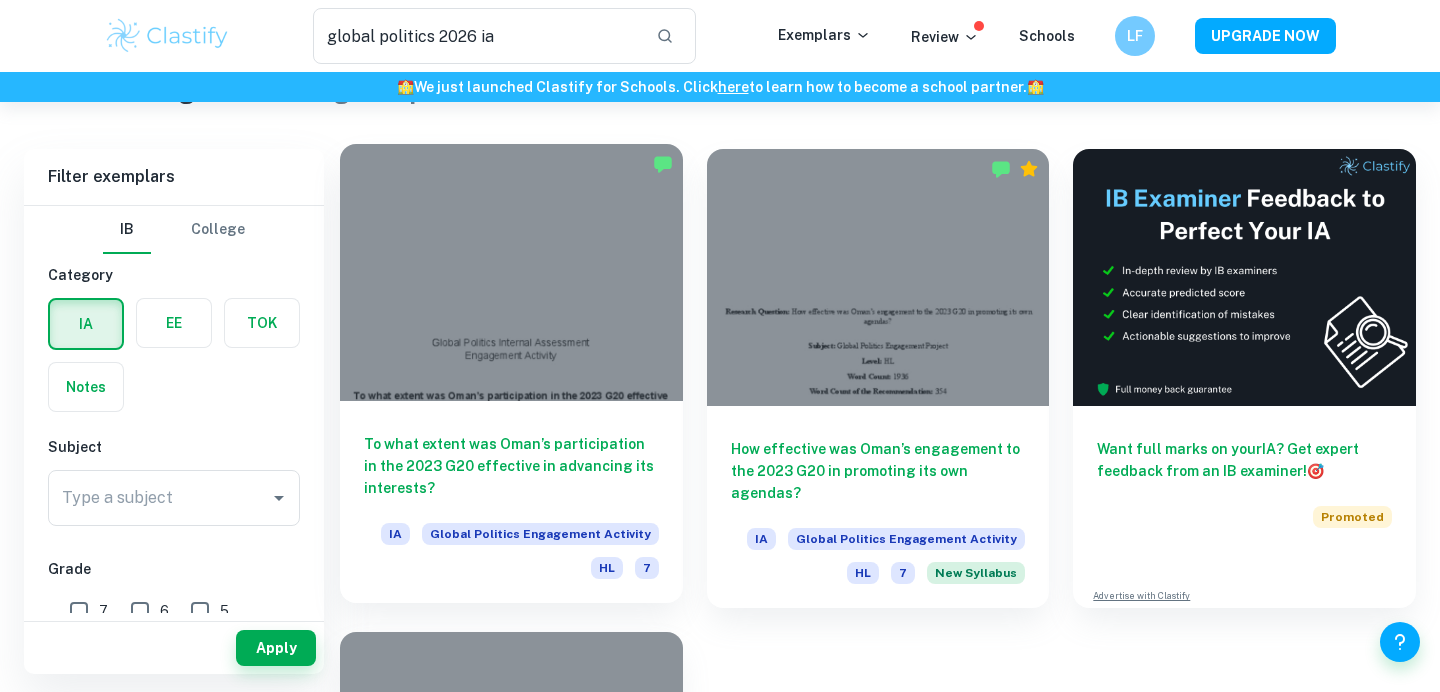 click on "To what extent was Oman’s participation in the 2023 G20 effective in advancing its interests?" at bounding box center [511, 466] 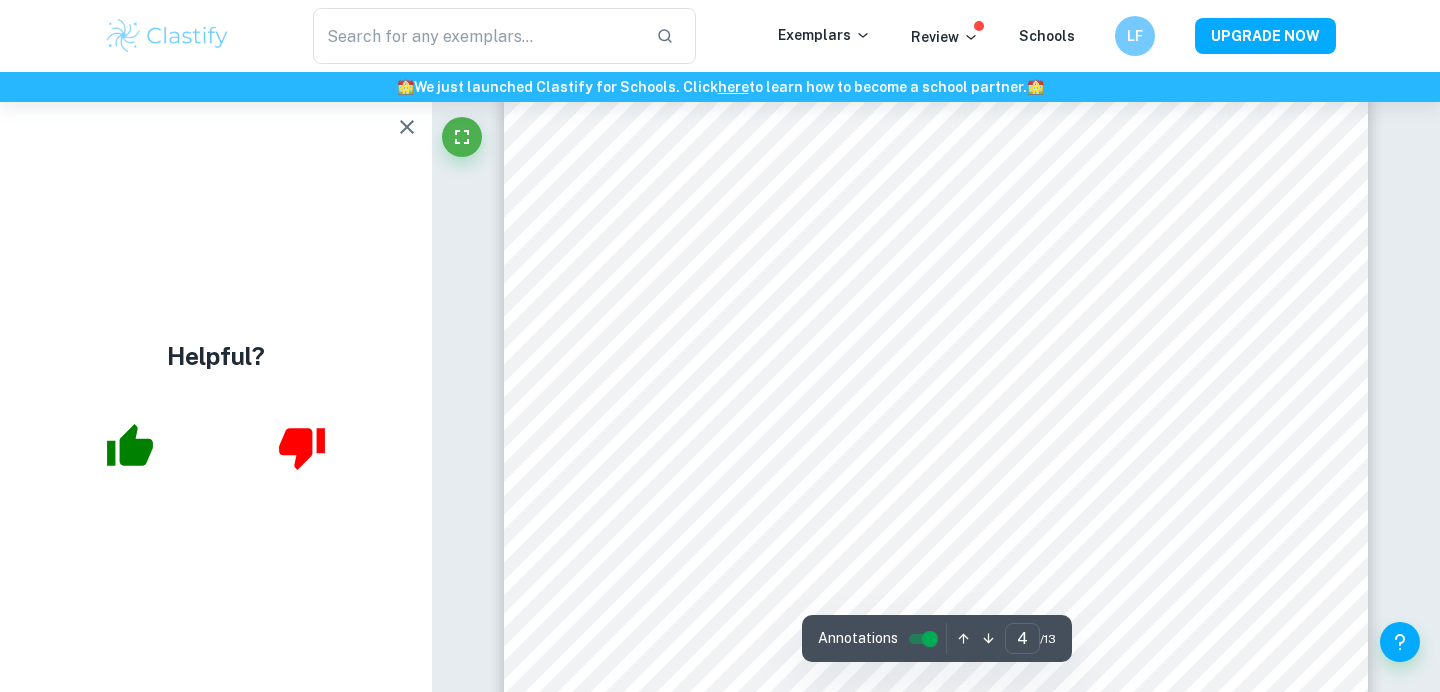 scroll, scrollTop: 4217, scrollLeft: 0, axis: vertical 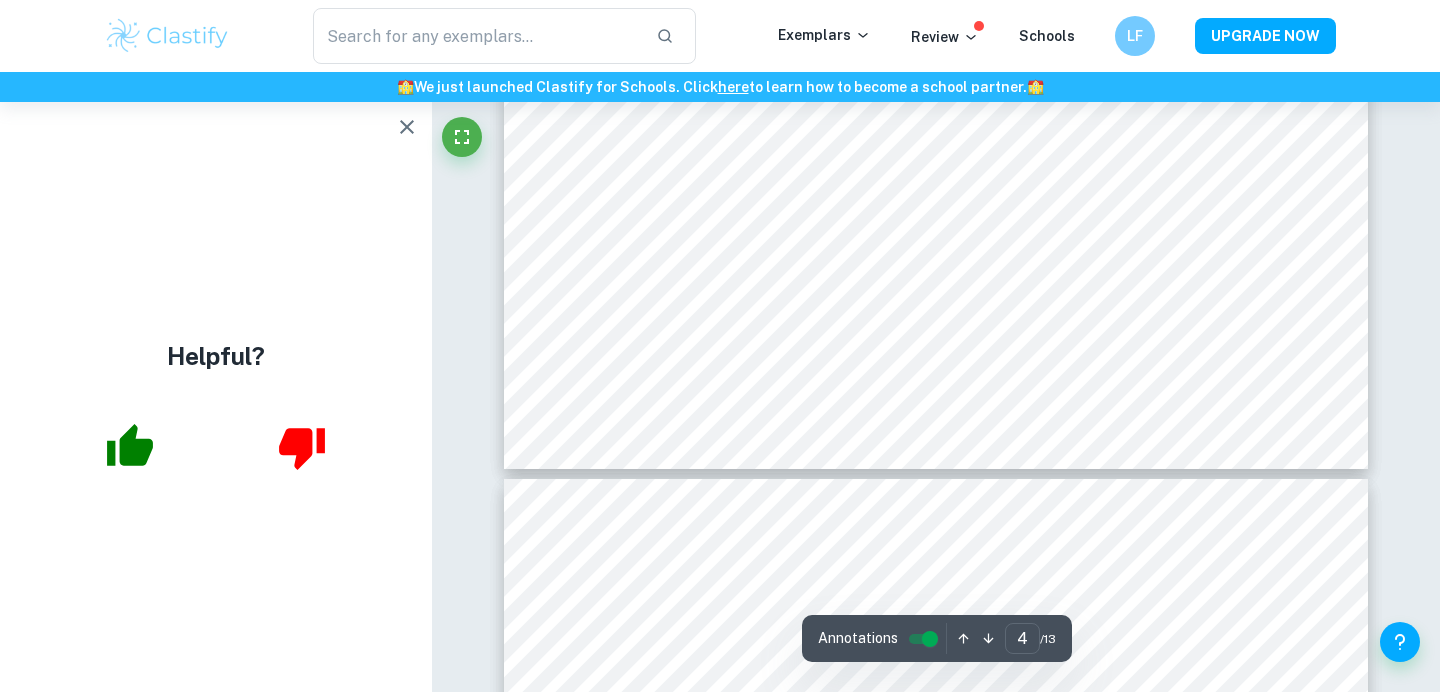 type on "5" 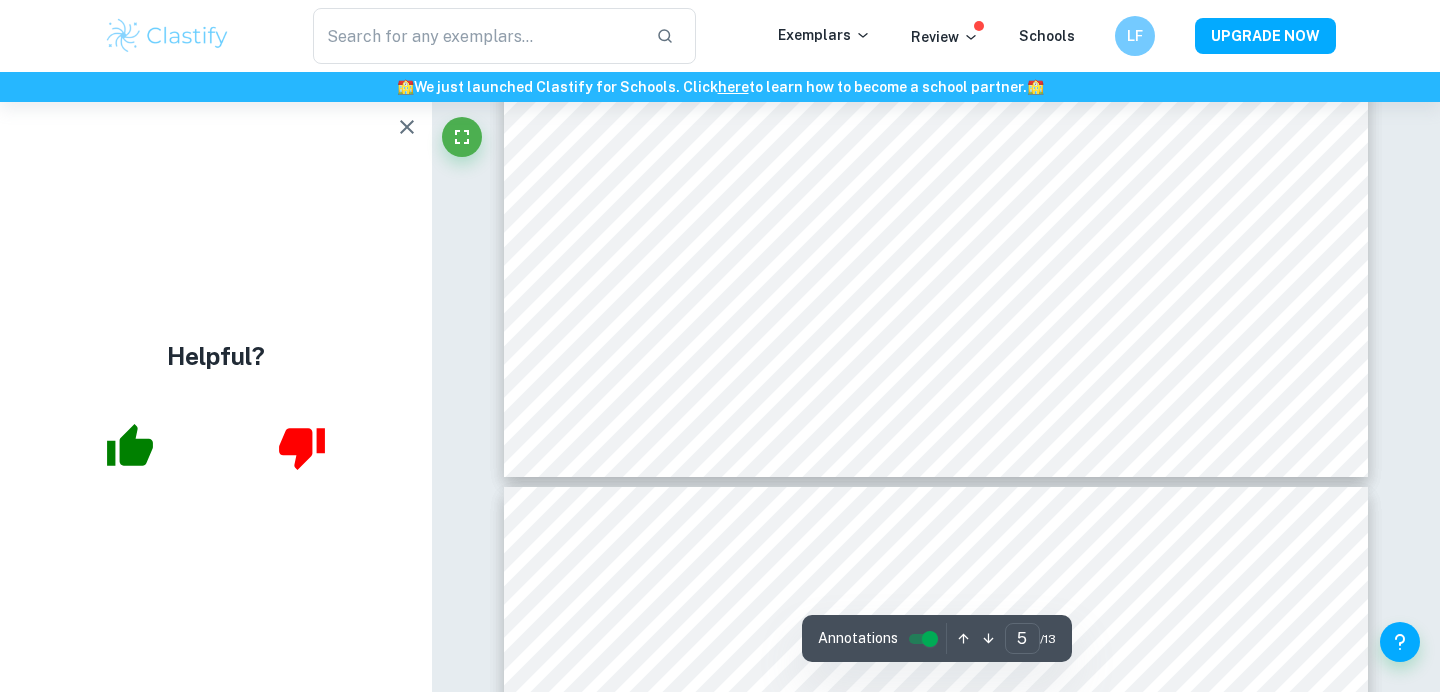 scroll, scrollTop: 6126, scrollLeft: 0, axis: vertical 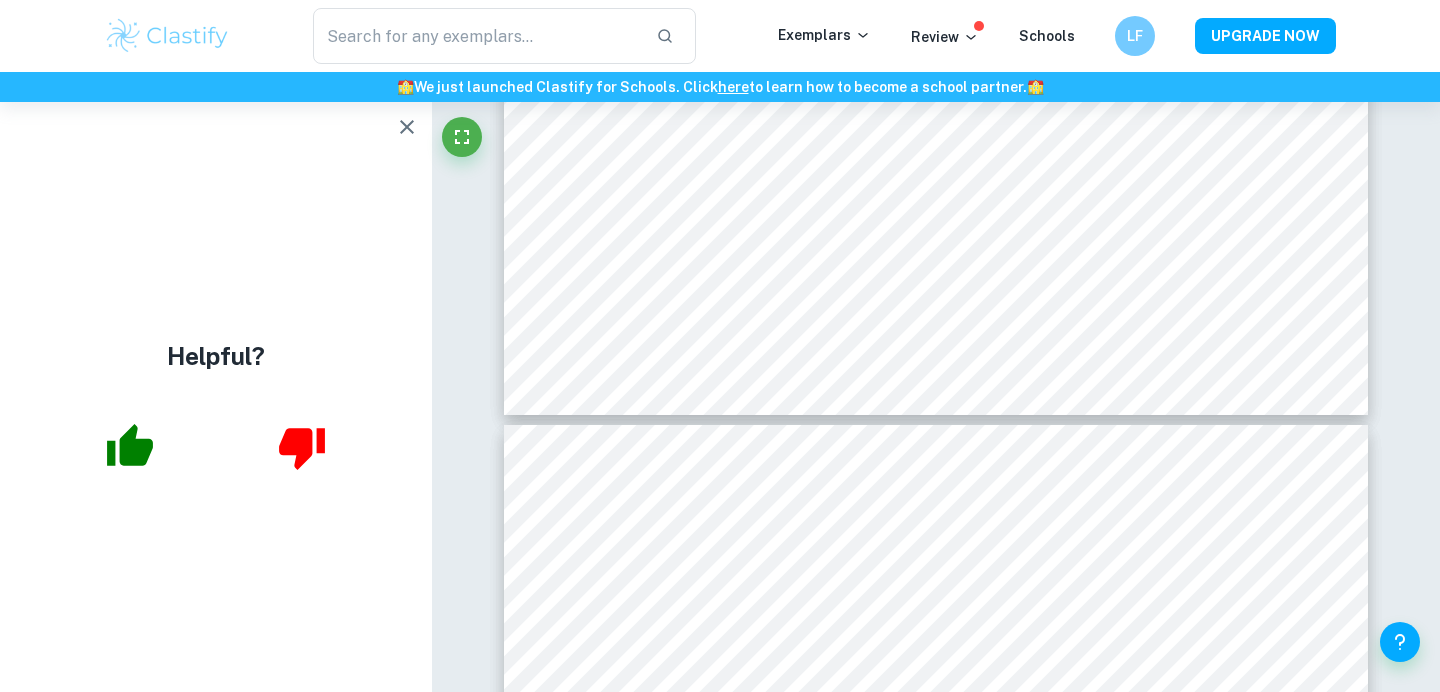 type on "global politics 2026 ia" 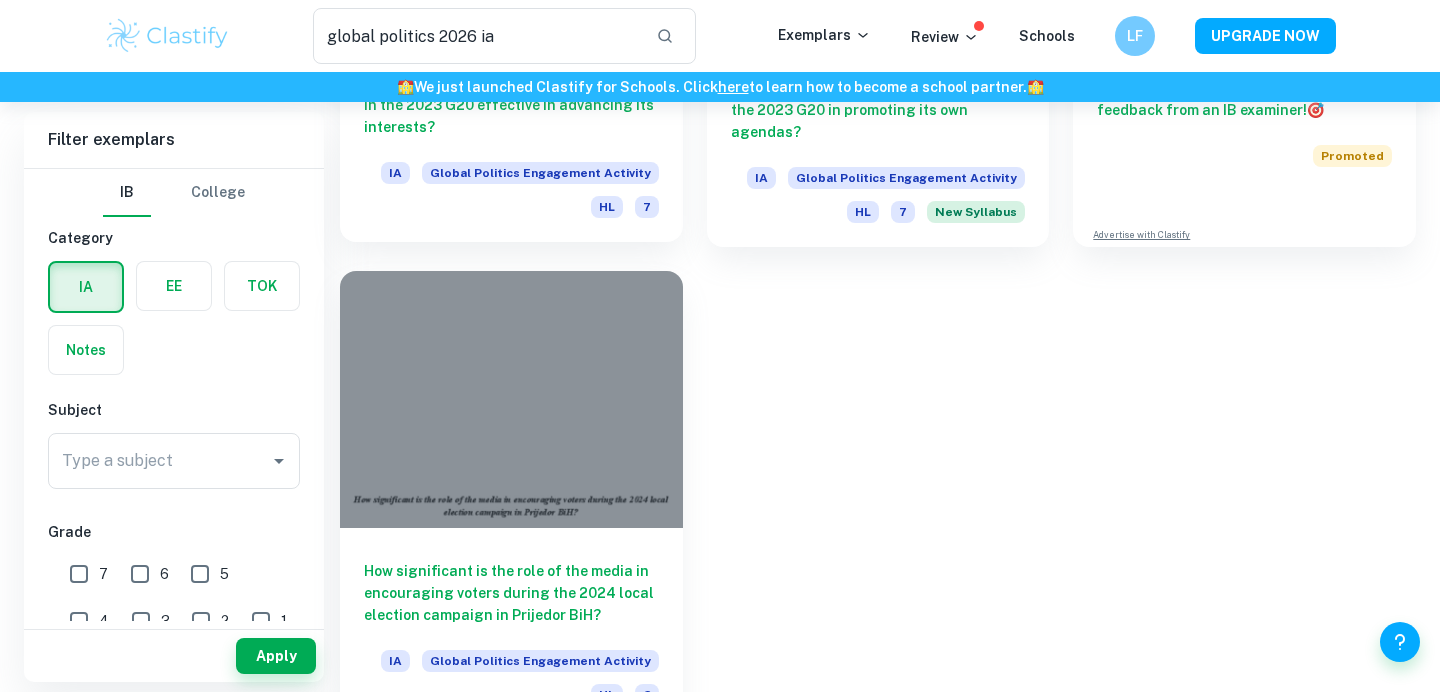 scroll, scrollTop: 468, scrollLeft: 0, axis: vertical 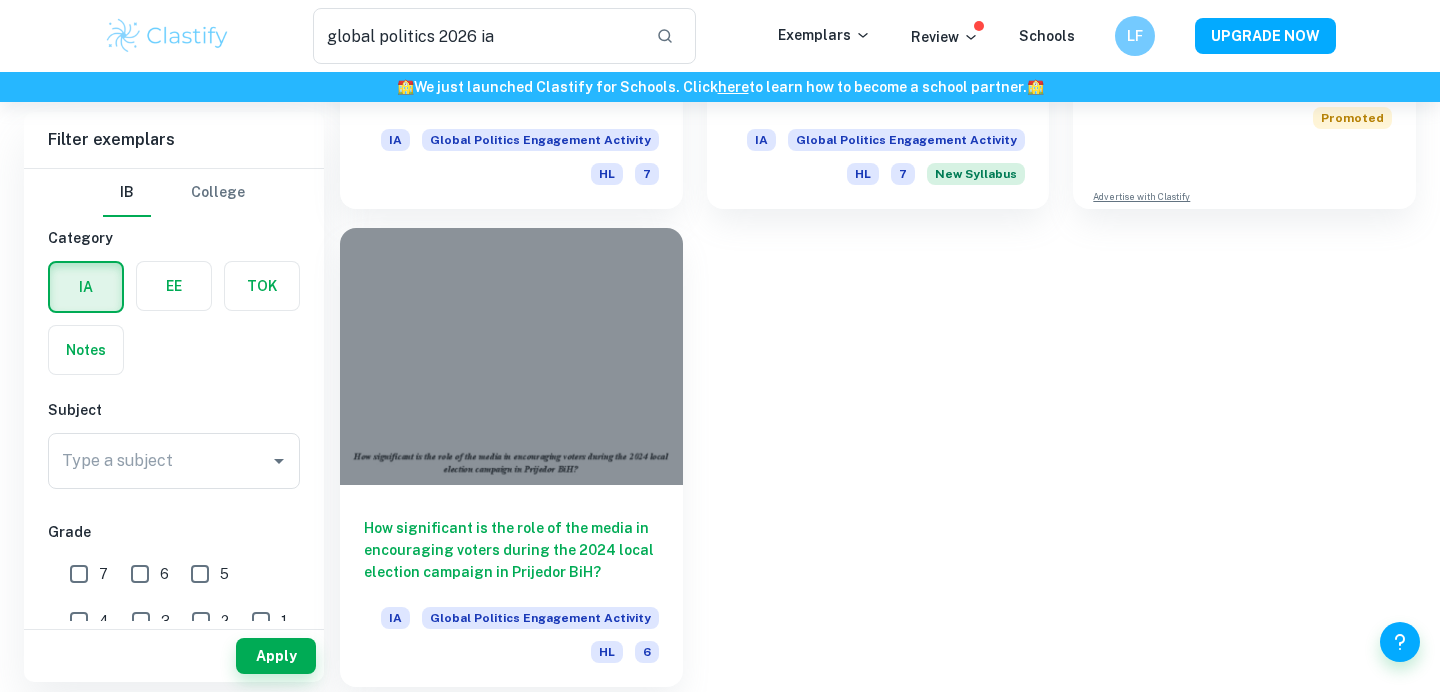 click on "How significant is the role of the media in encouraging voters during the 2024 local election campaign in Prijedor BiH?" at bounding box center [511, 550] 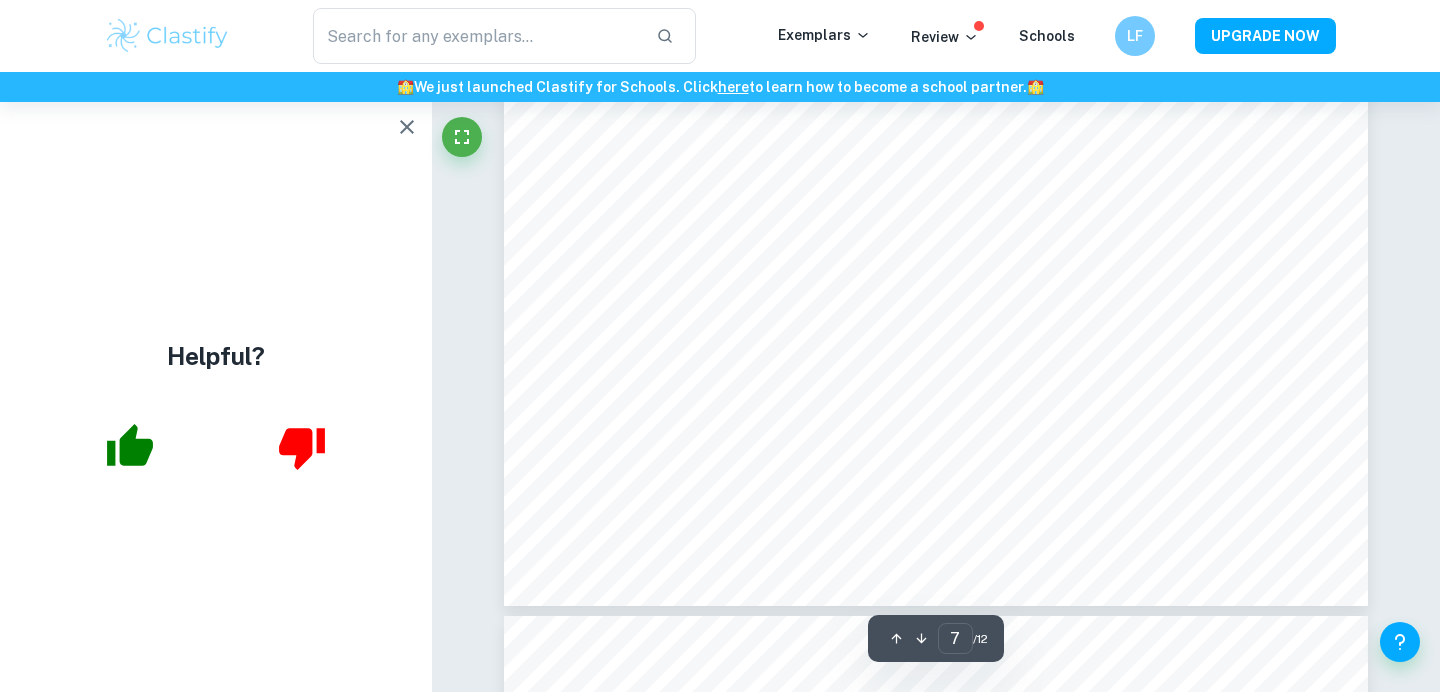 scroll, scrollTop: 7583, scrollLeft: 0, axis: vertical 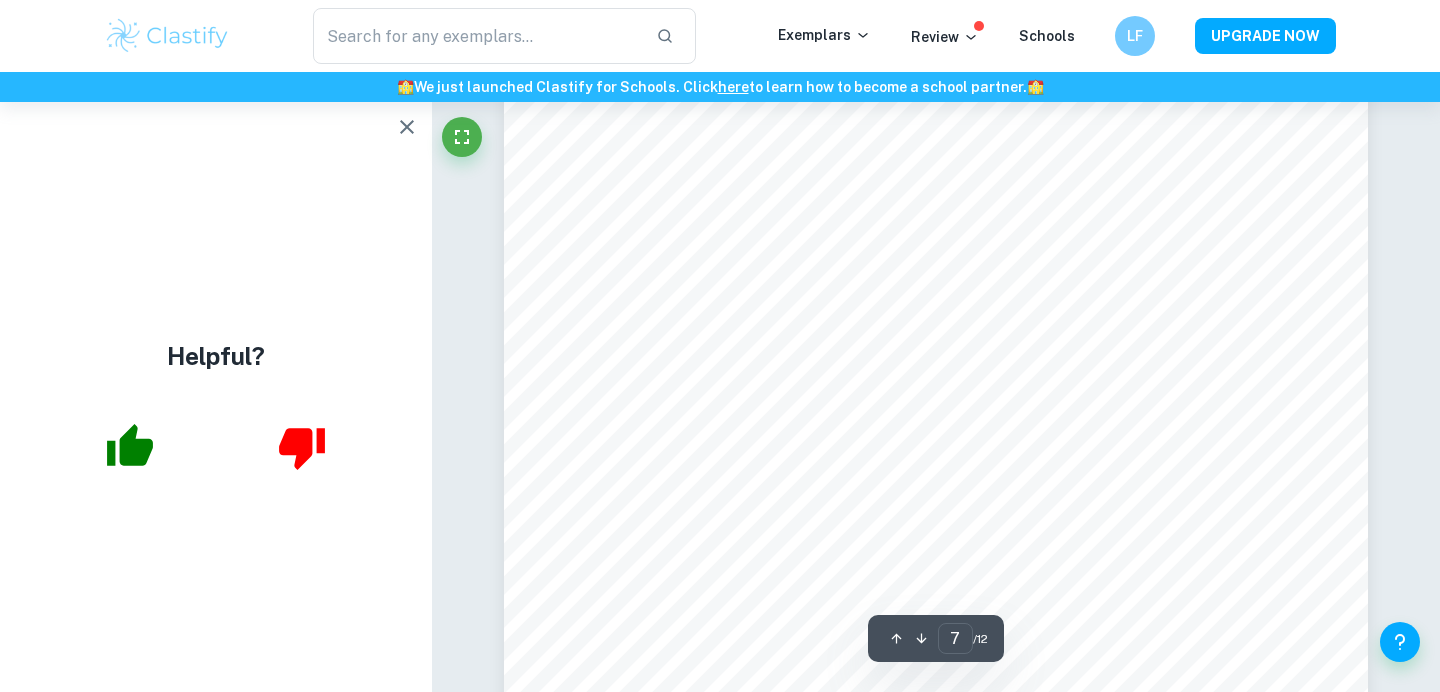 click 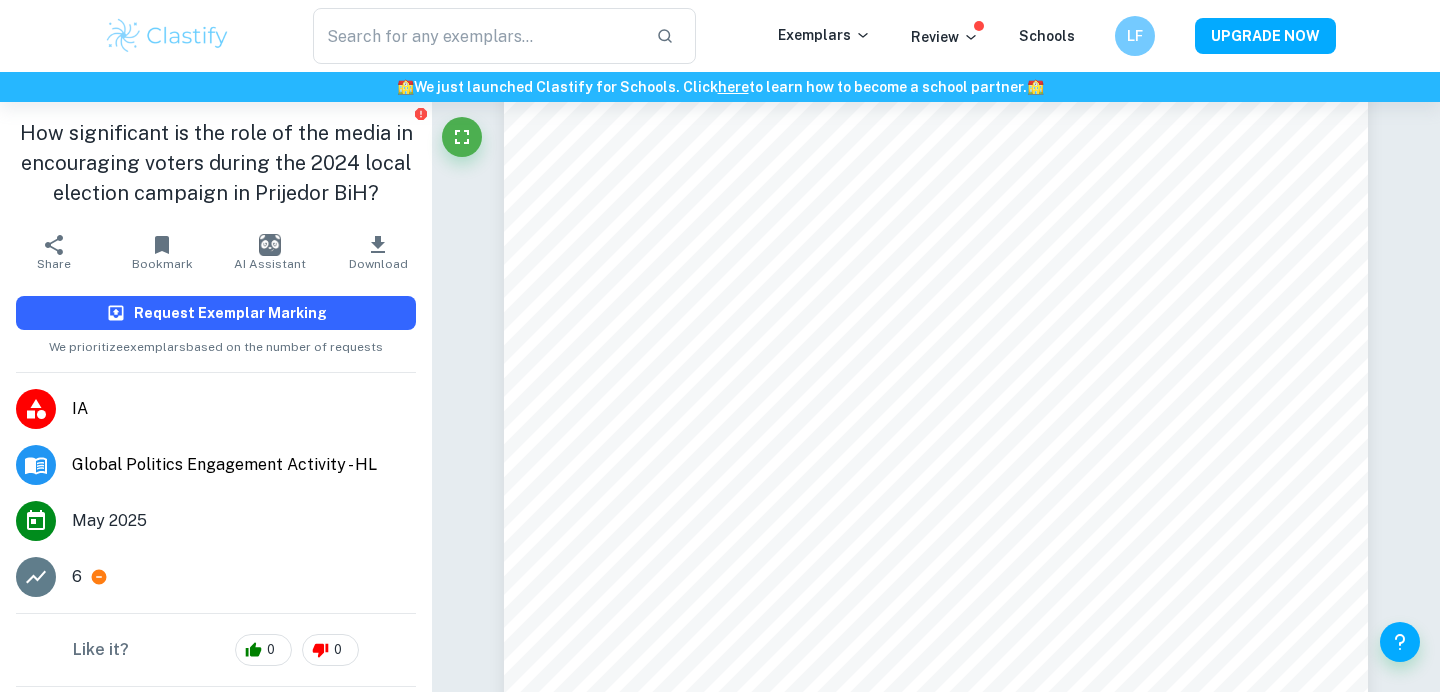 click on "Request Exemplar Marking" at bounding box center (230, 313) 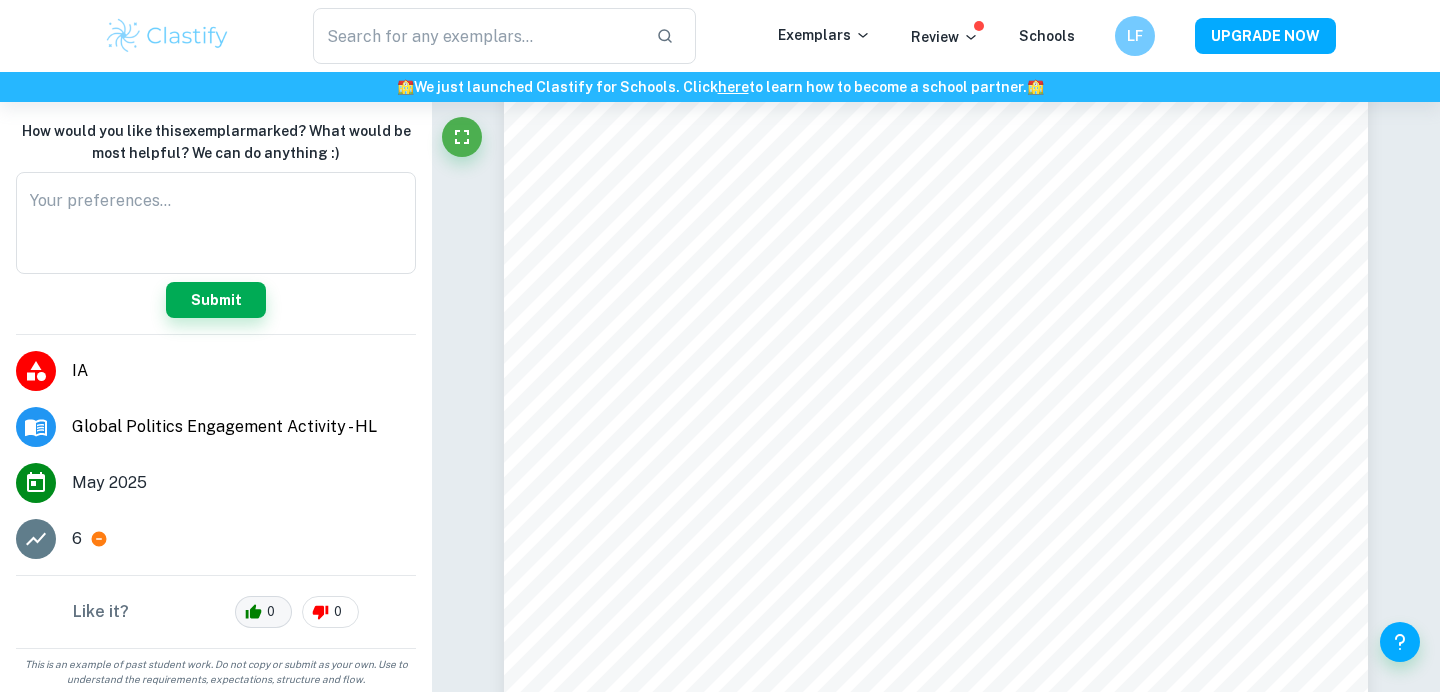 scroll, scrollTop: 0, scrollLeft: 0, axis: both 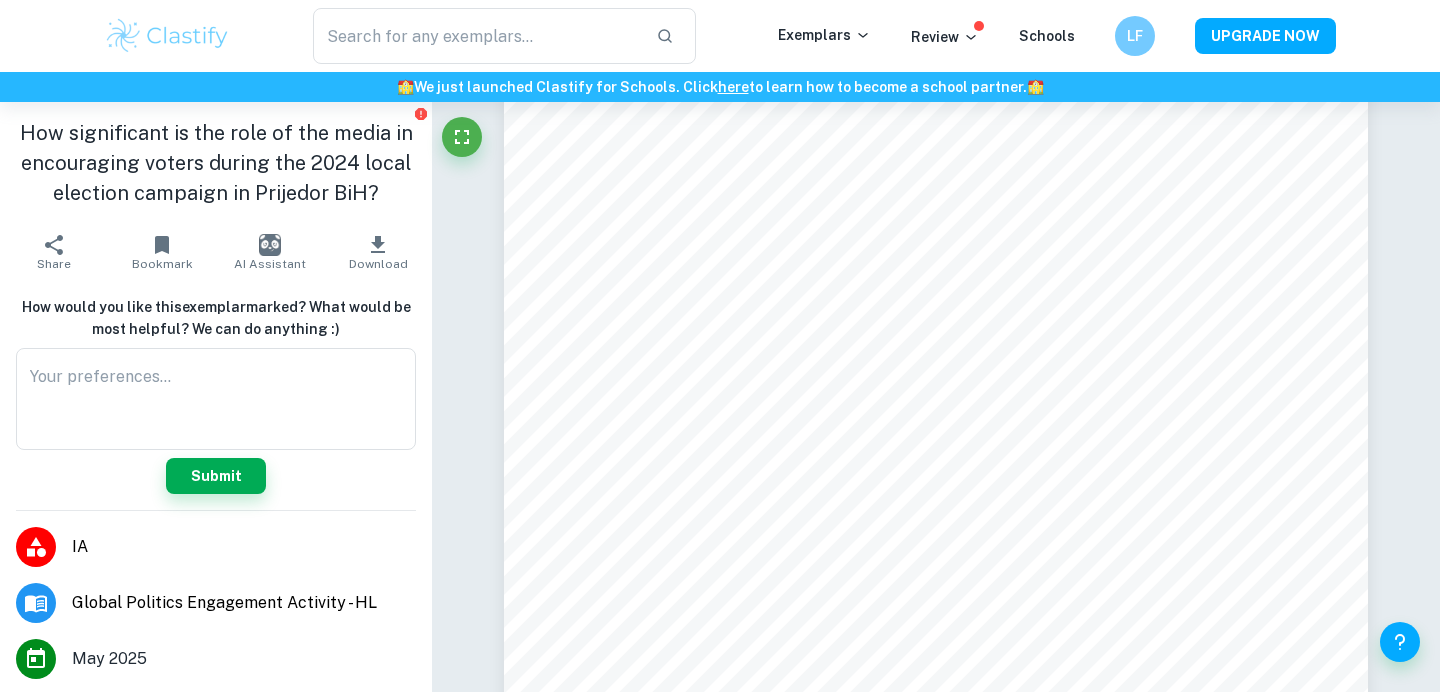 click 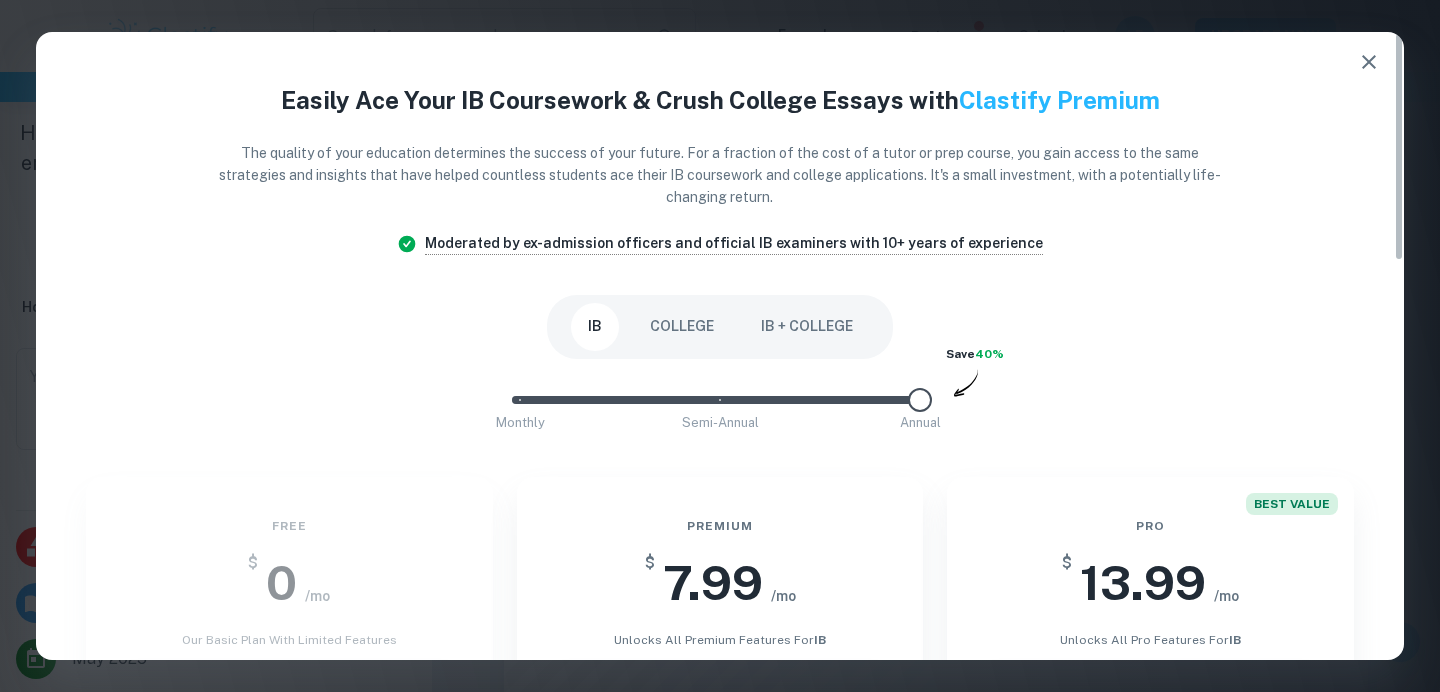 click 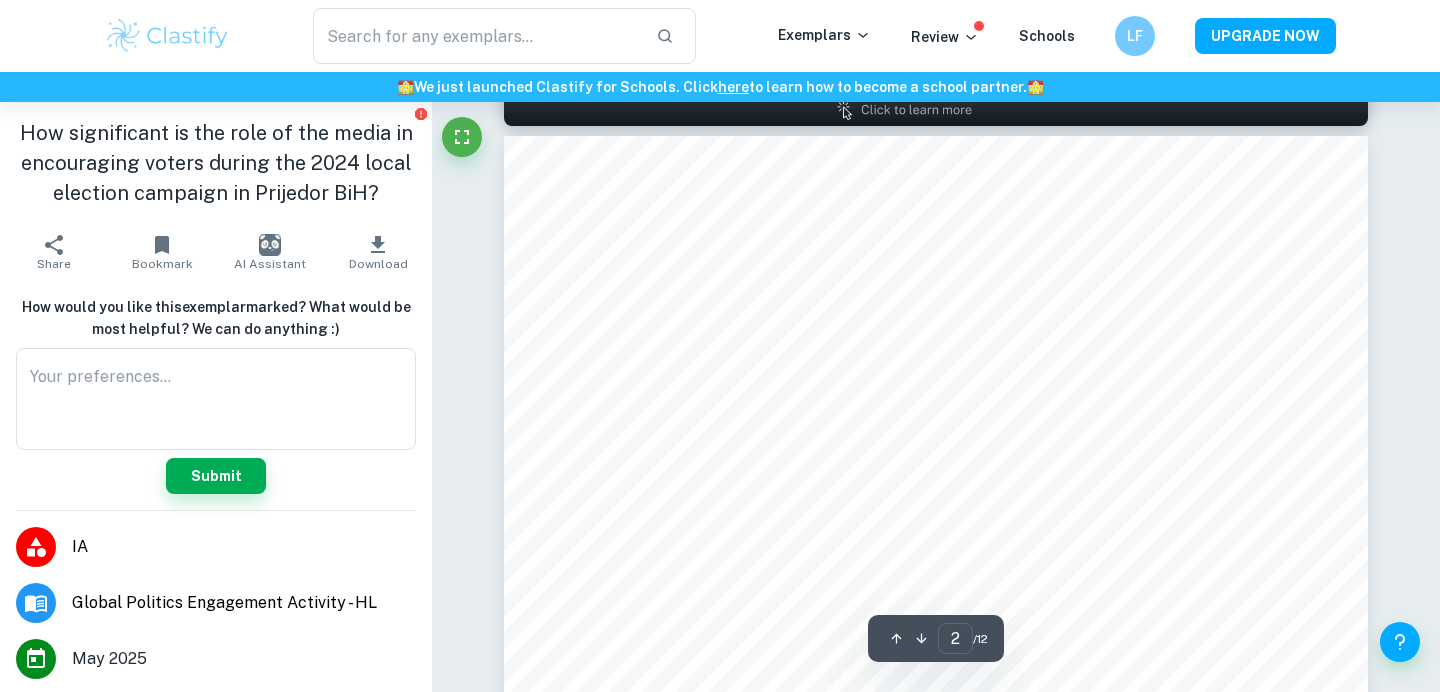 type on "1" 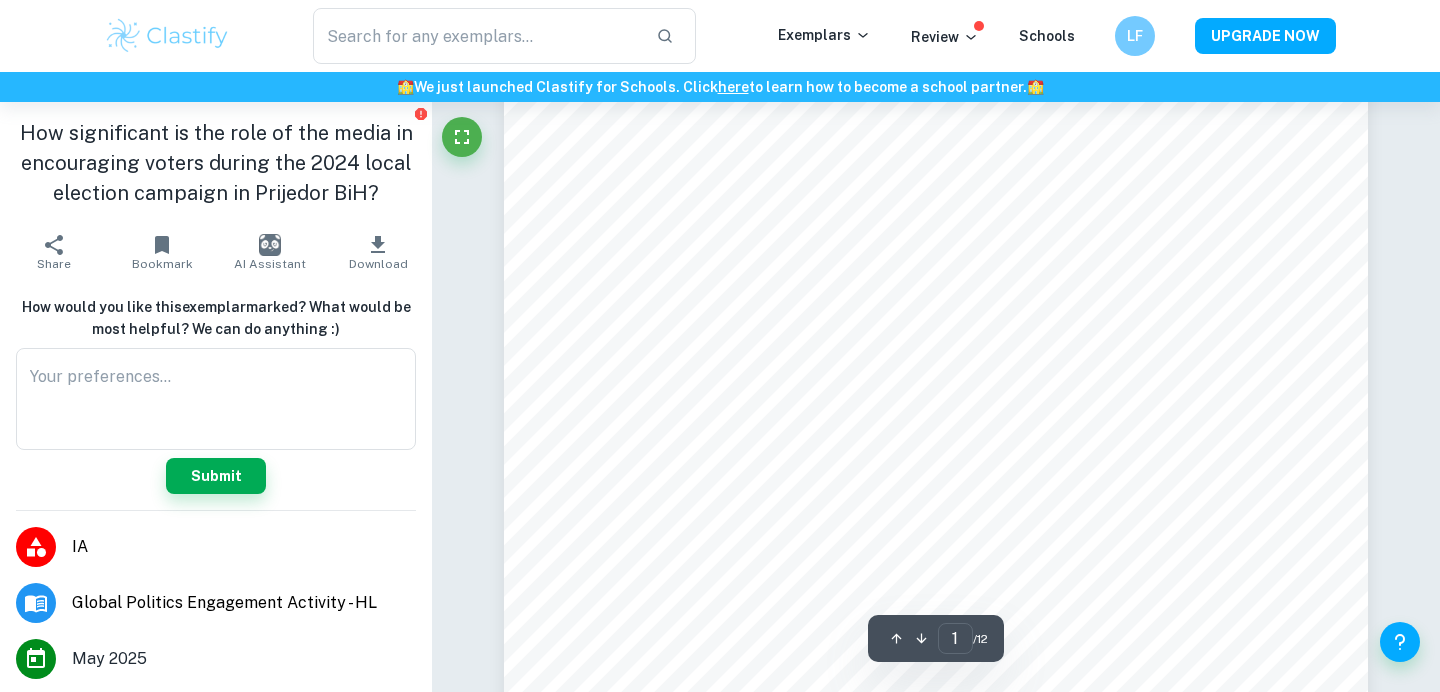 scroll, scrollTop: 0, scrollLeft: 0, axis: both 